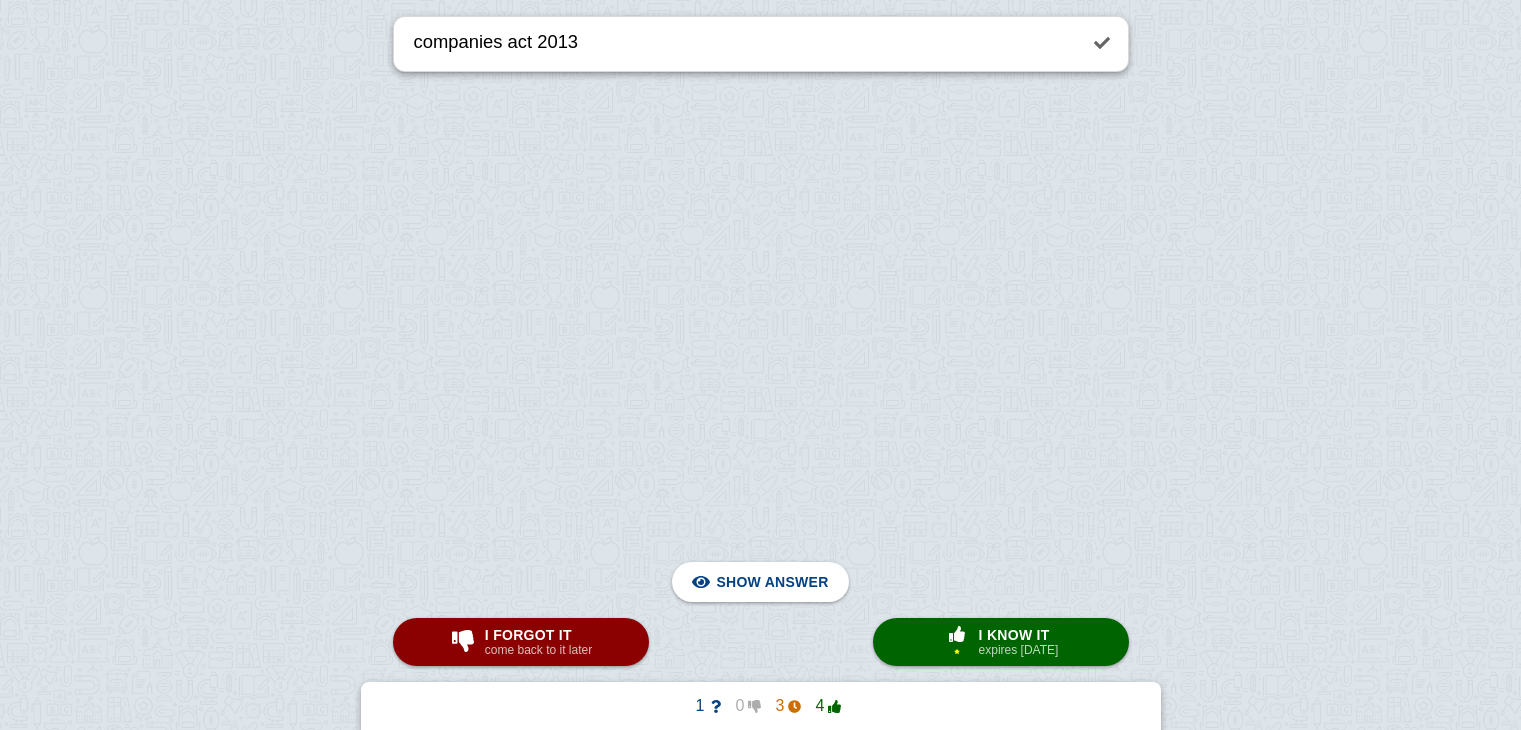 scroll, scrollTop: 64896, scrollLeft: 0, axis: vertical 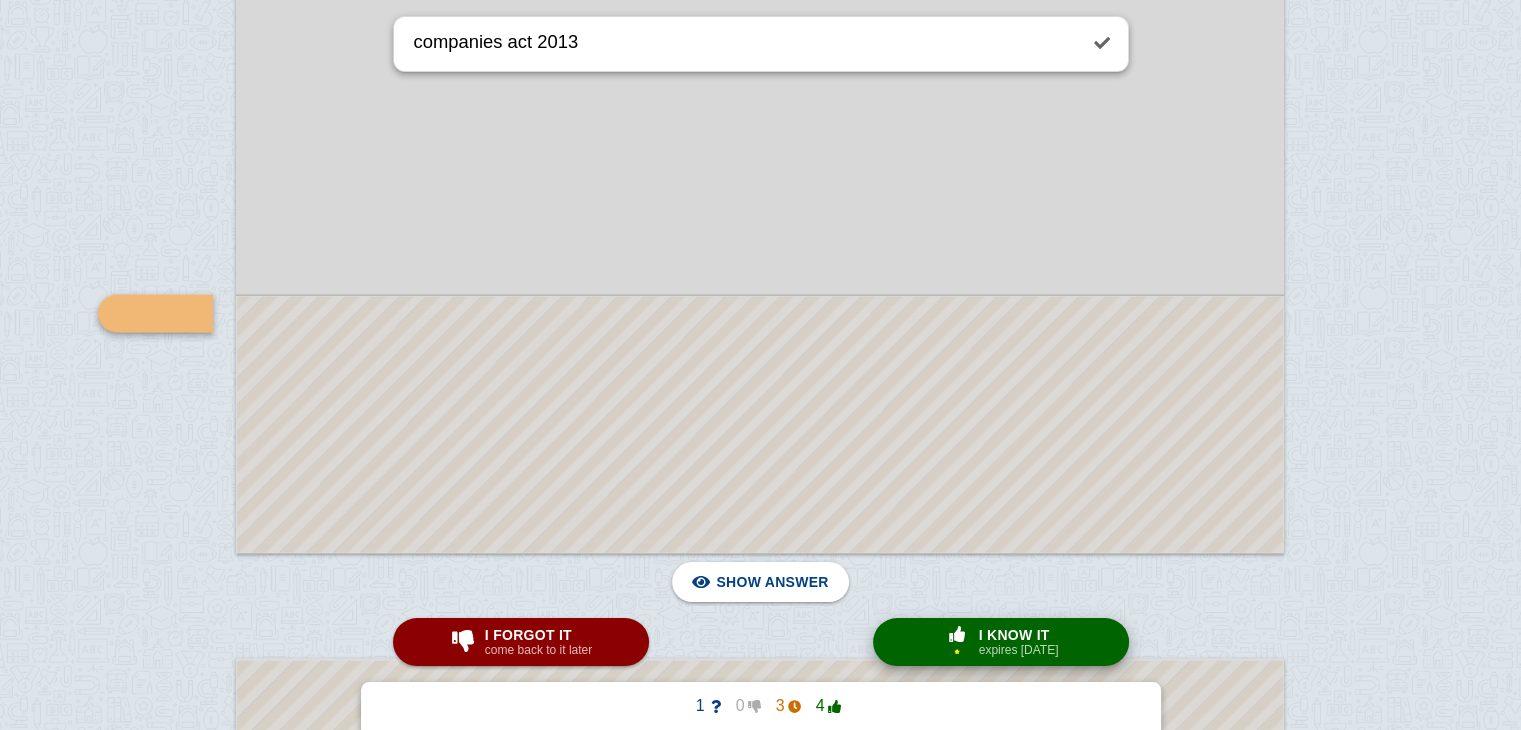 click on "× 1 I know it expires [DATE]" at bounding box center [1001, 642] 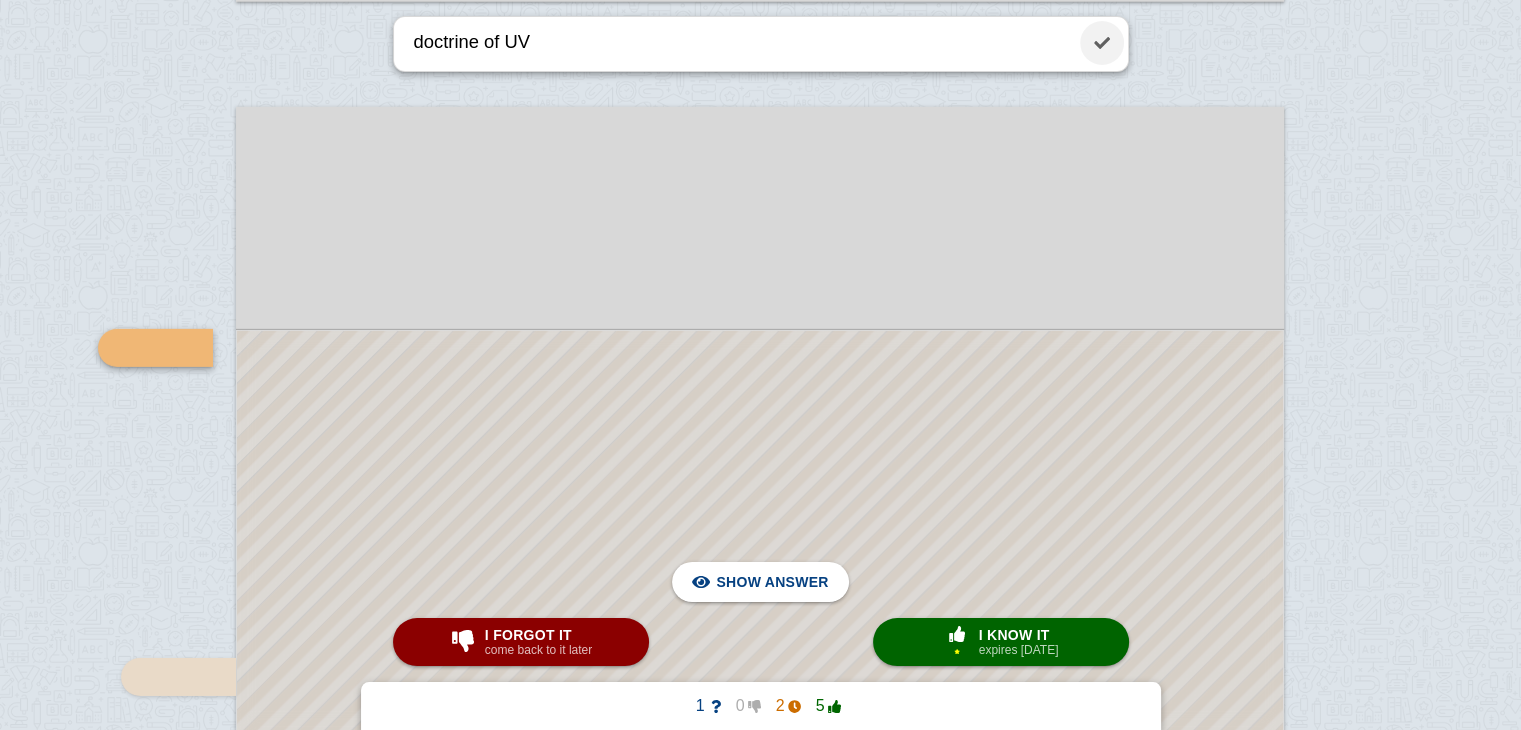 scroll, scrollTop: 66932, scrollLeft: 0, axis: vertical 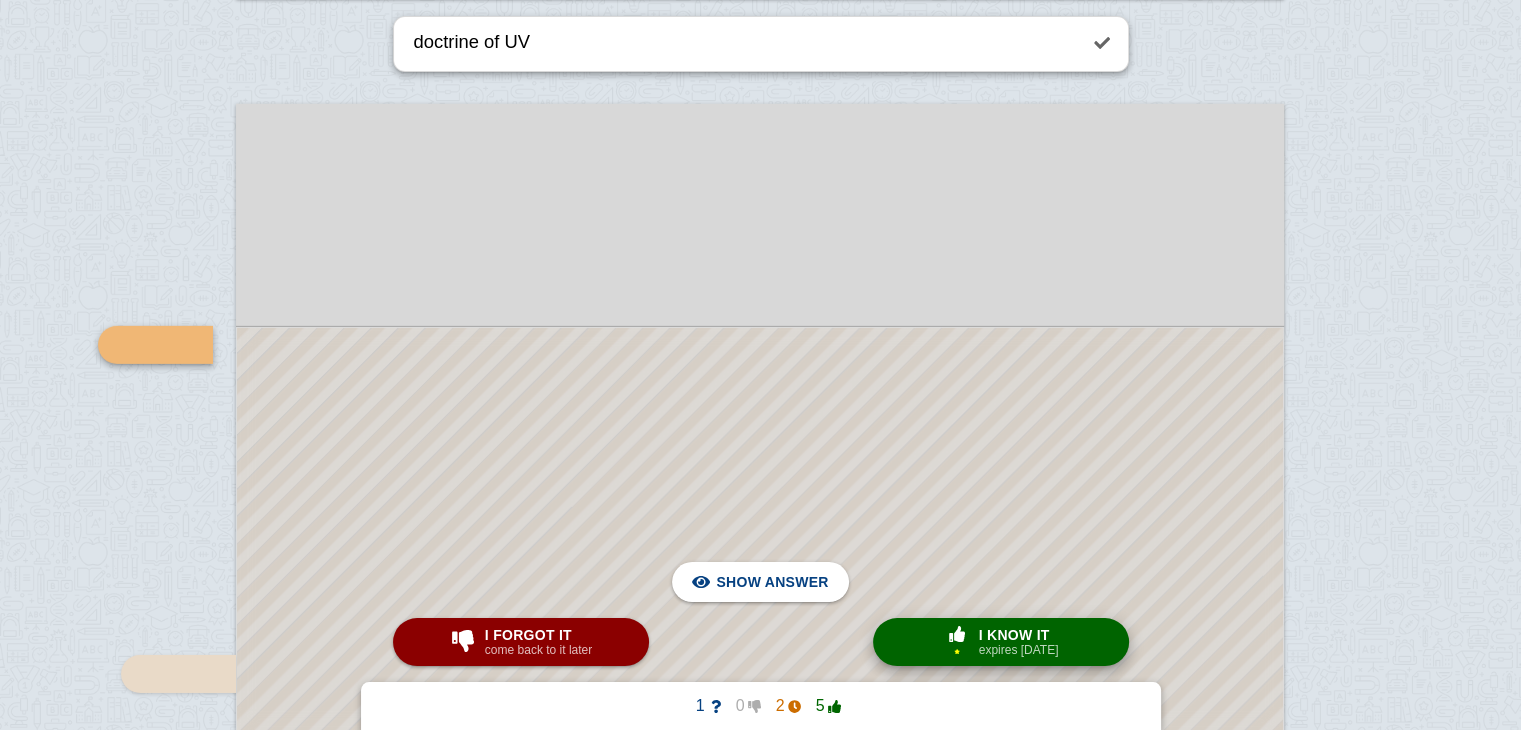 click on "I know it" at bounding box center (1019, 635) 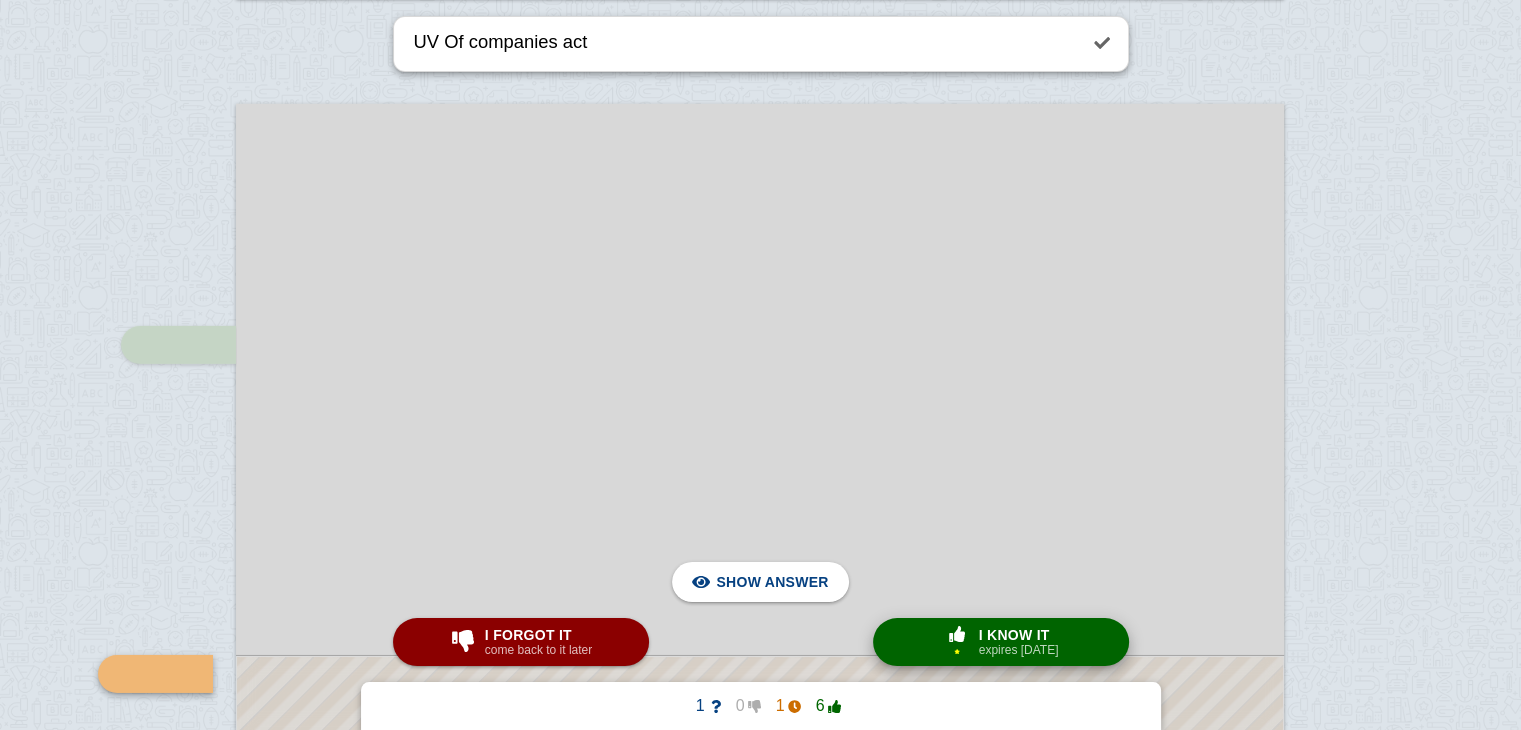 scroll, scrollTop: 67345, scrollLeft: 0, axis: vertical 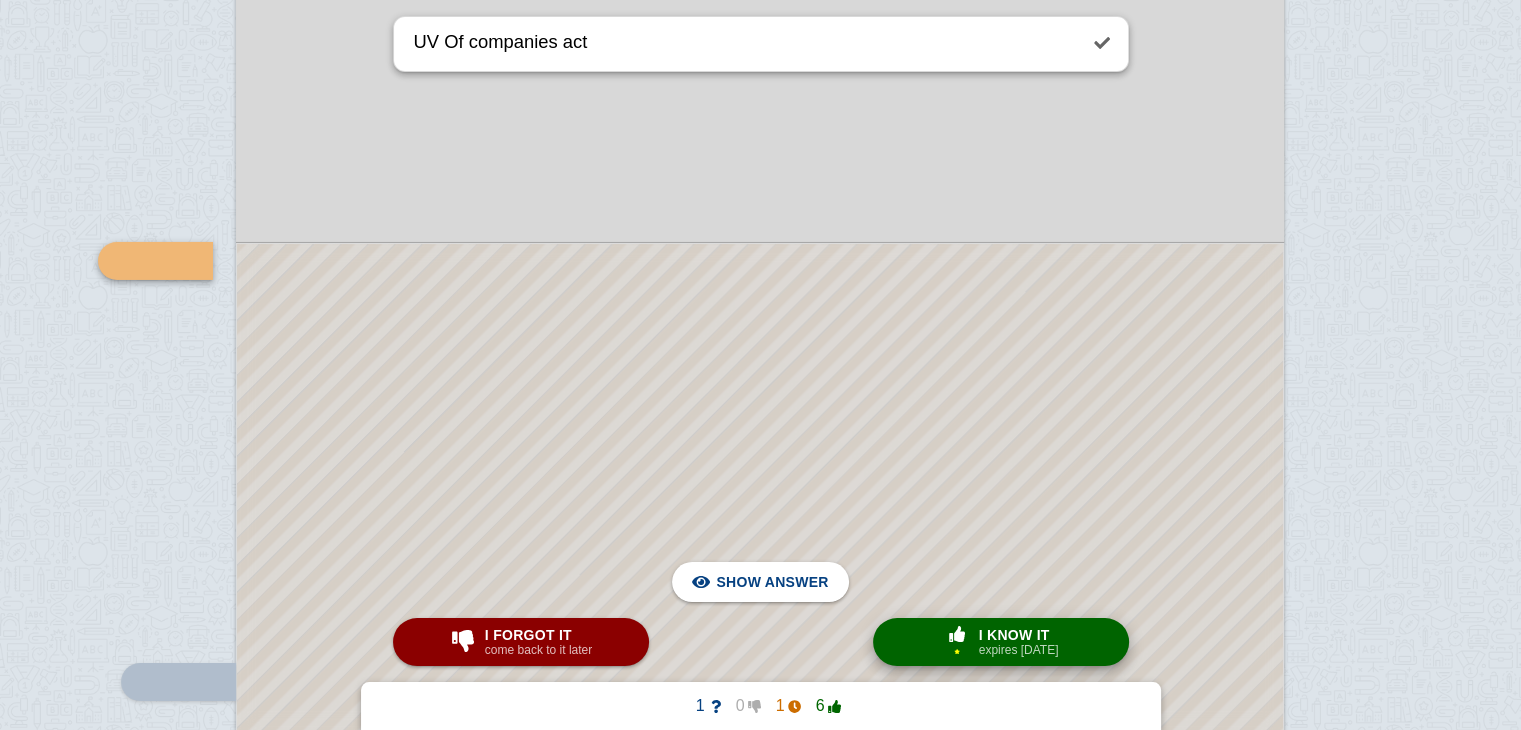 click on "I know it" at bounding box center (1019, 635) 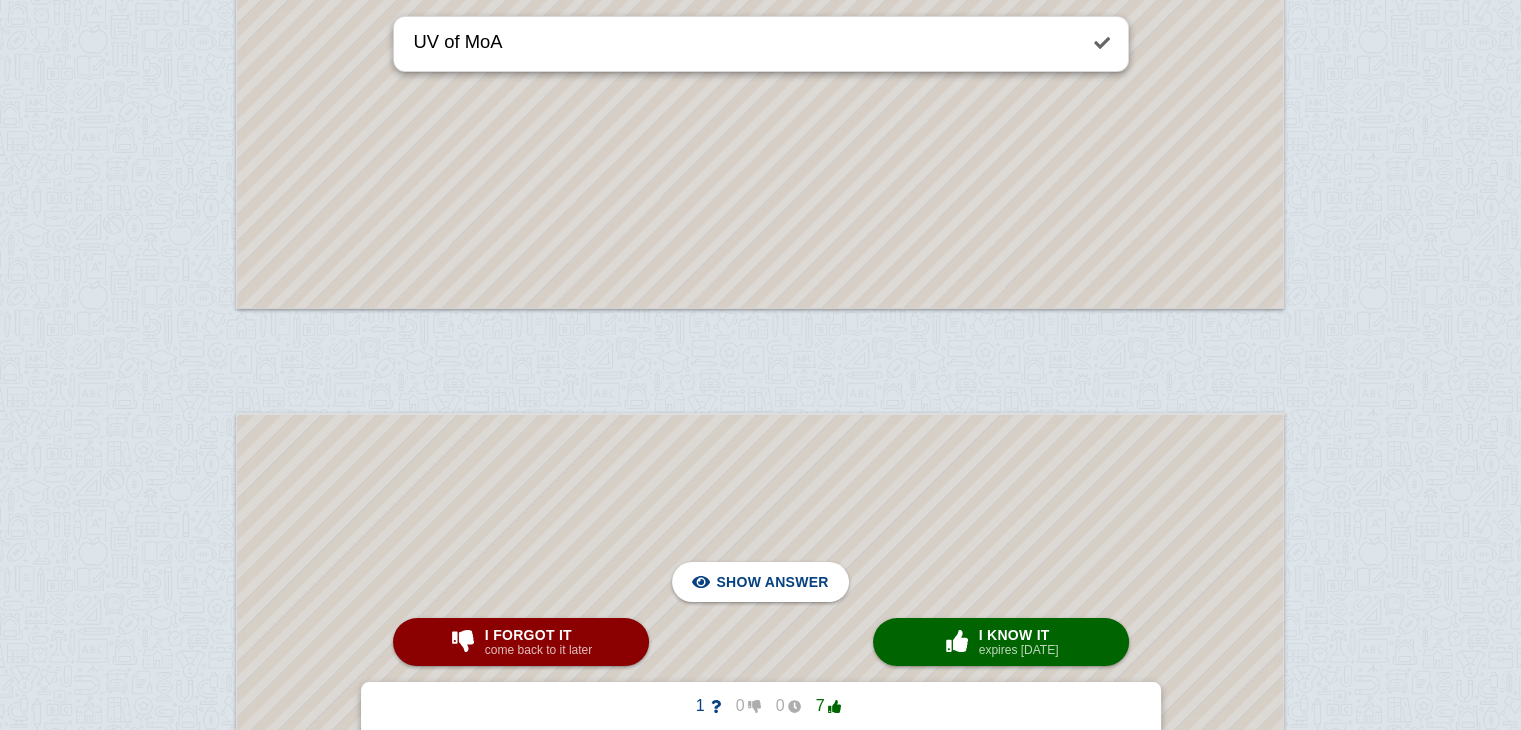 scroll, scrollTop: 68101, scrollLeft: 0, axis: vertical 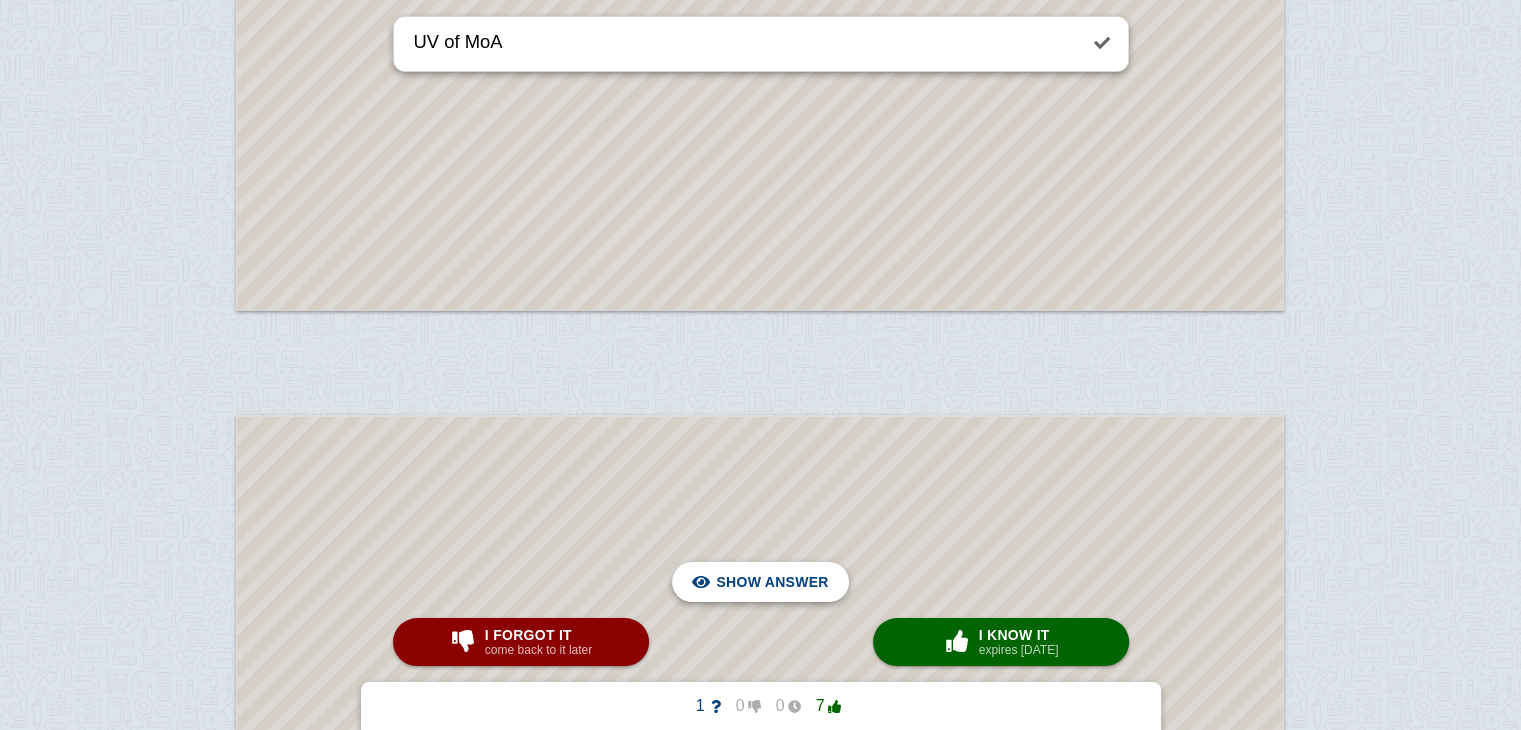 click on "Hide answer" at bounding box center (776, 582) 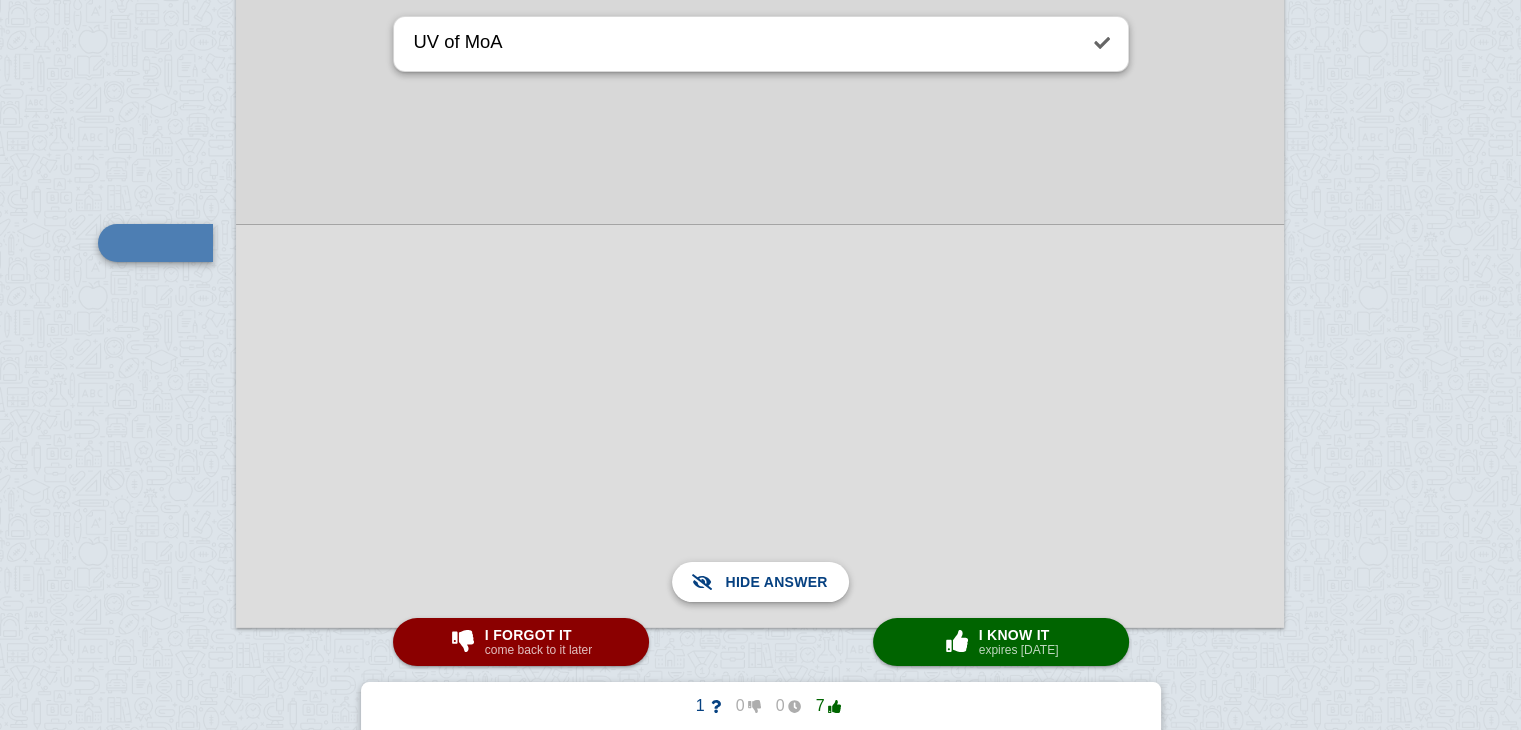 scroll, scrollTop: 67782, scrollLeft: 0, axis: vertical 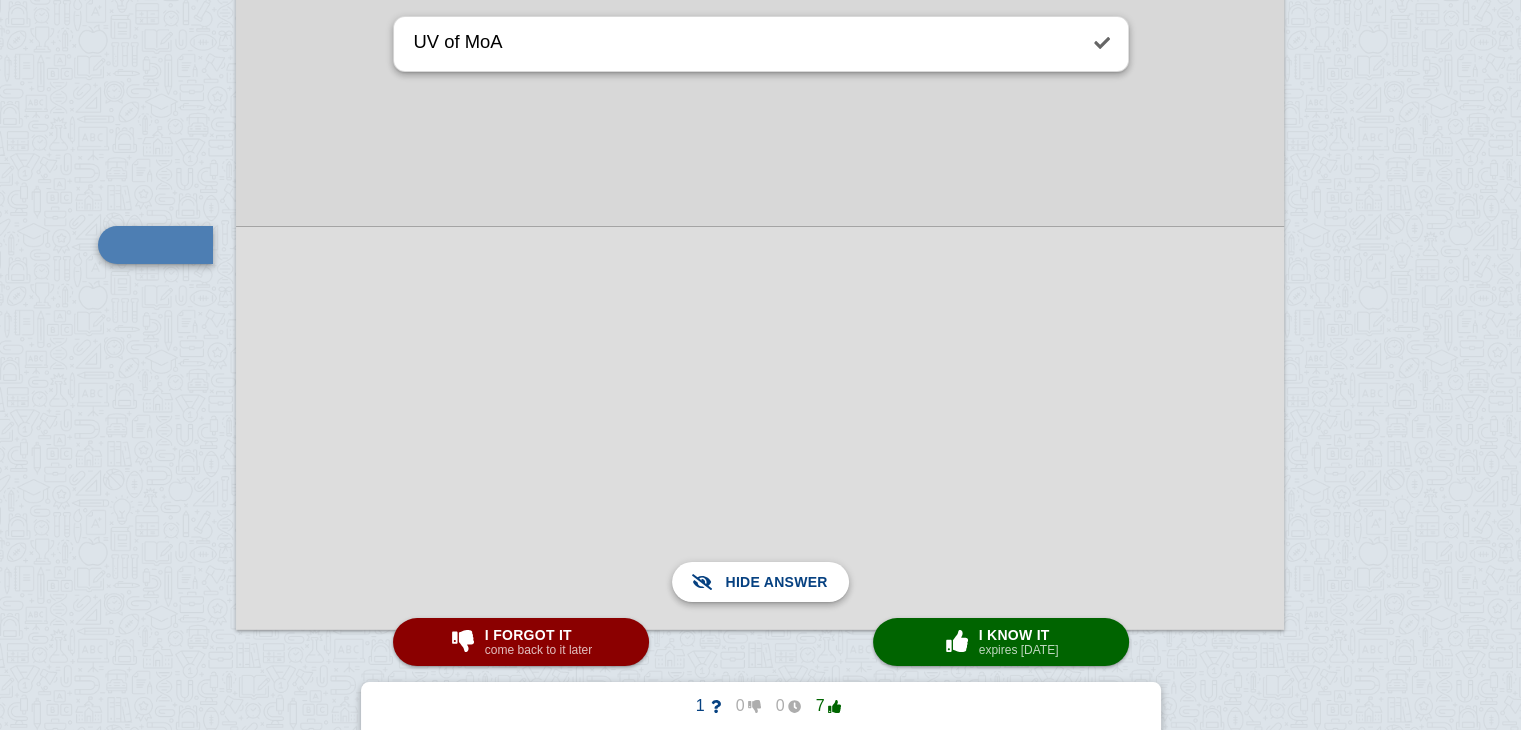 drag, startPoint x: 776, startPoint y: 579, endPoint x: 628, endPoint y: 427, distance: 212.1509 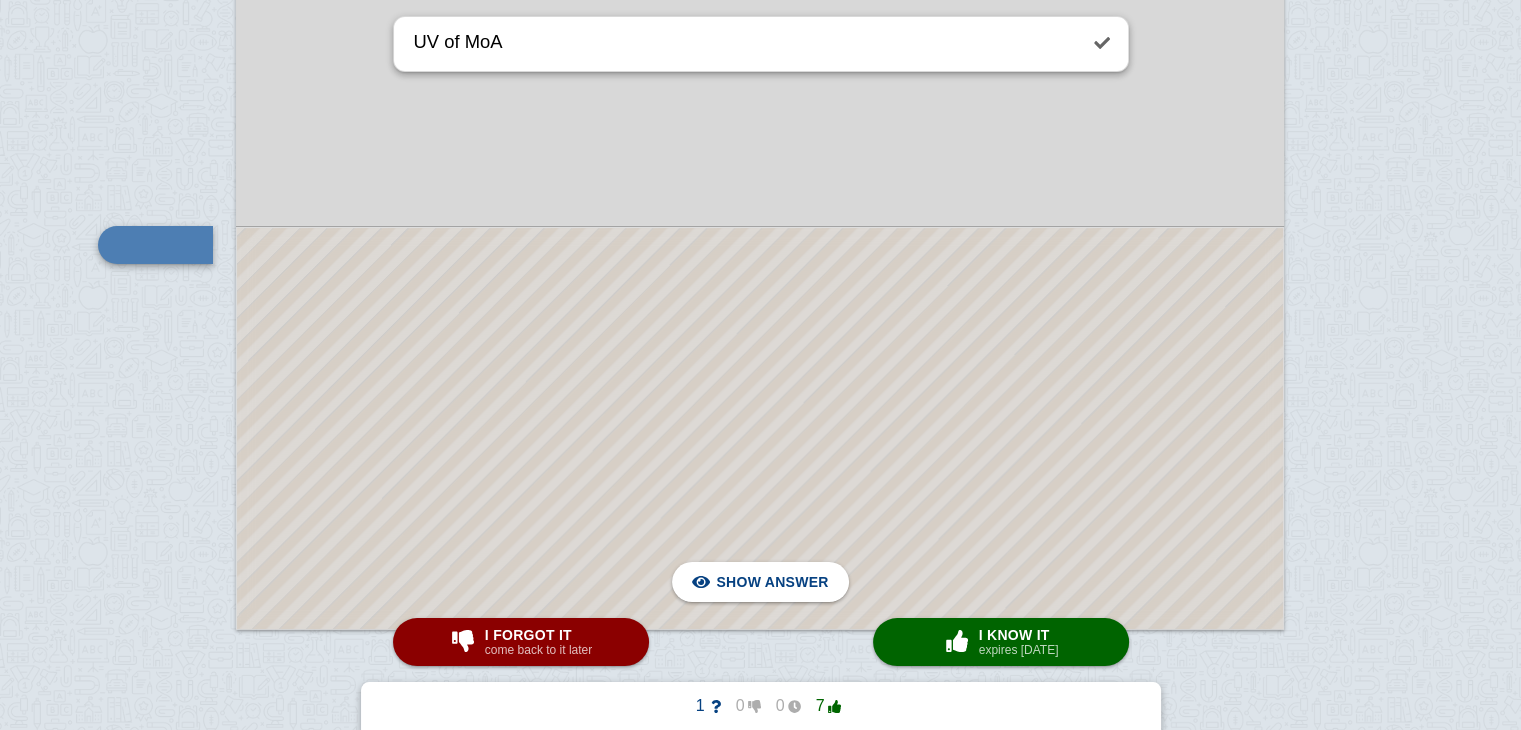 click at bounding box center (760, 428) 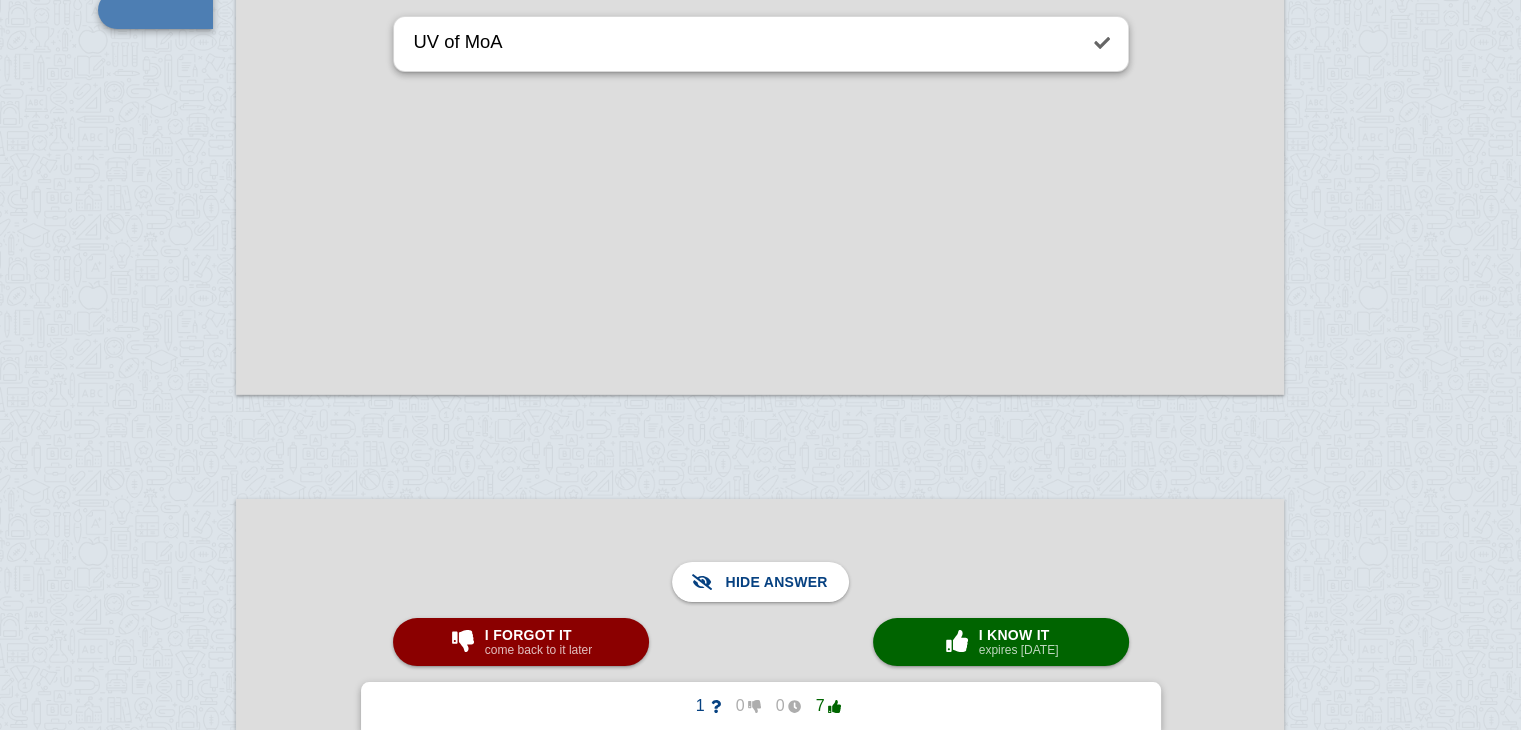 scroll, scrollTop: 68023, scrollLeft: 0, axis: vertical 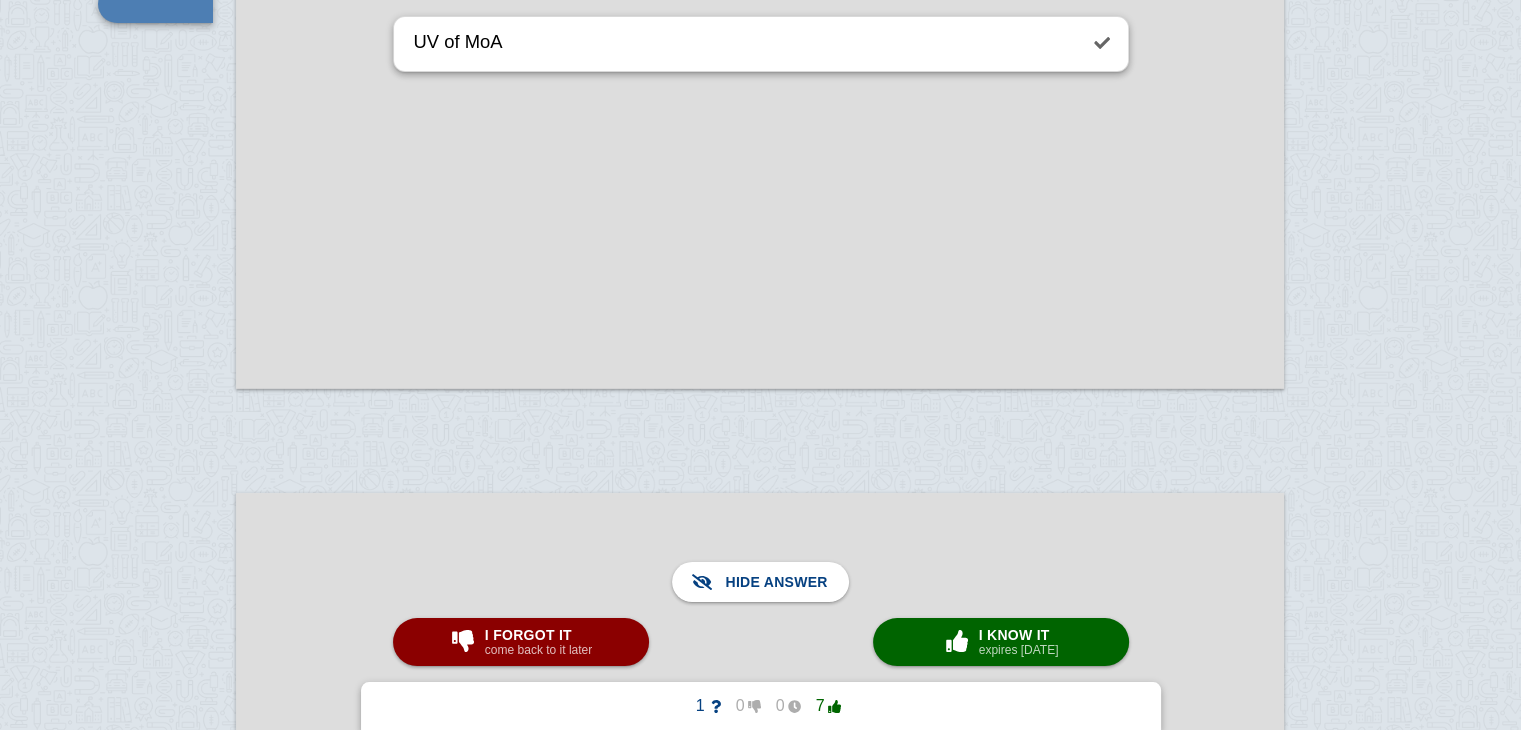 click at bounding box center (760, 187) 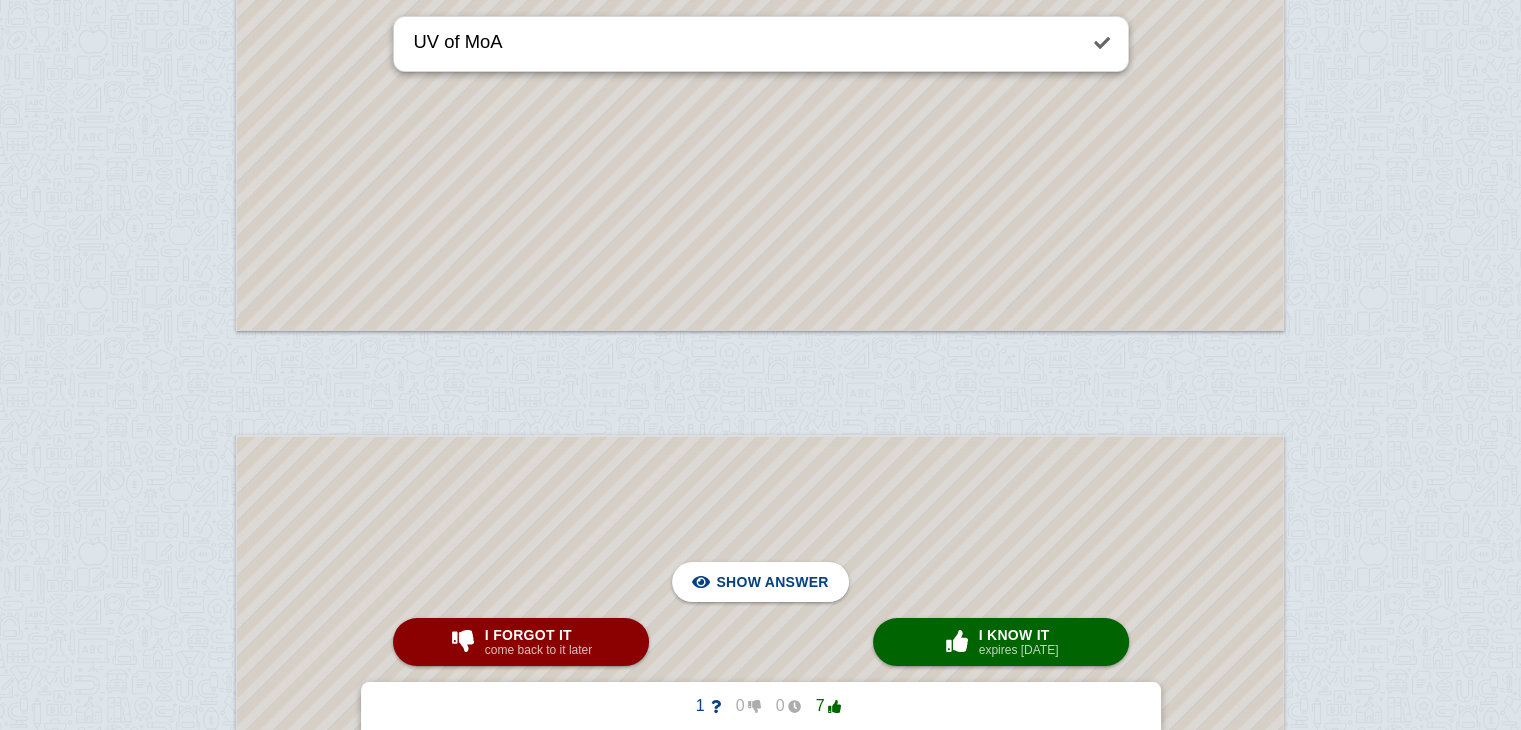 scroll, scrollTop: 68065, scrollLeft: 0, axis: vertical 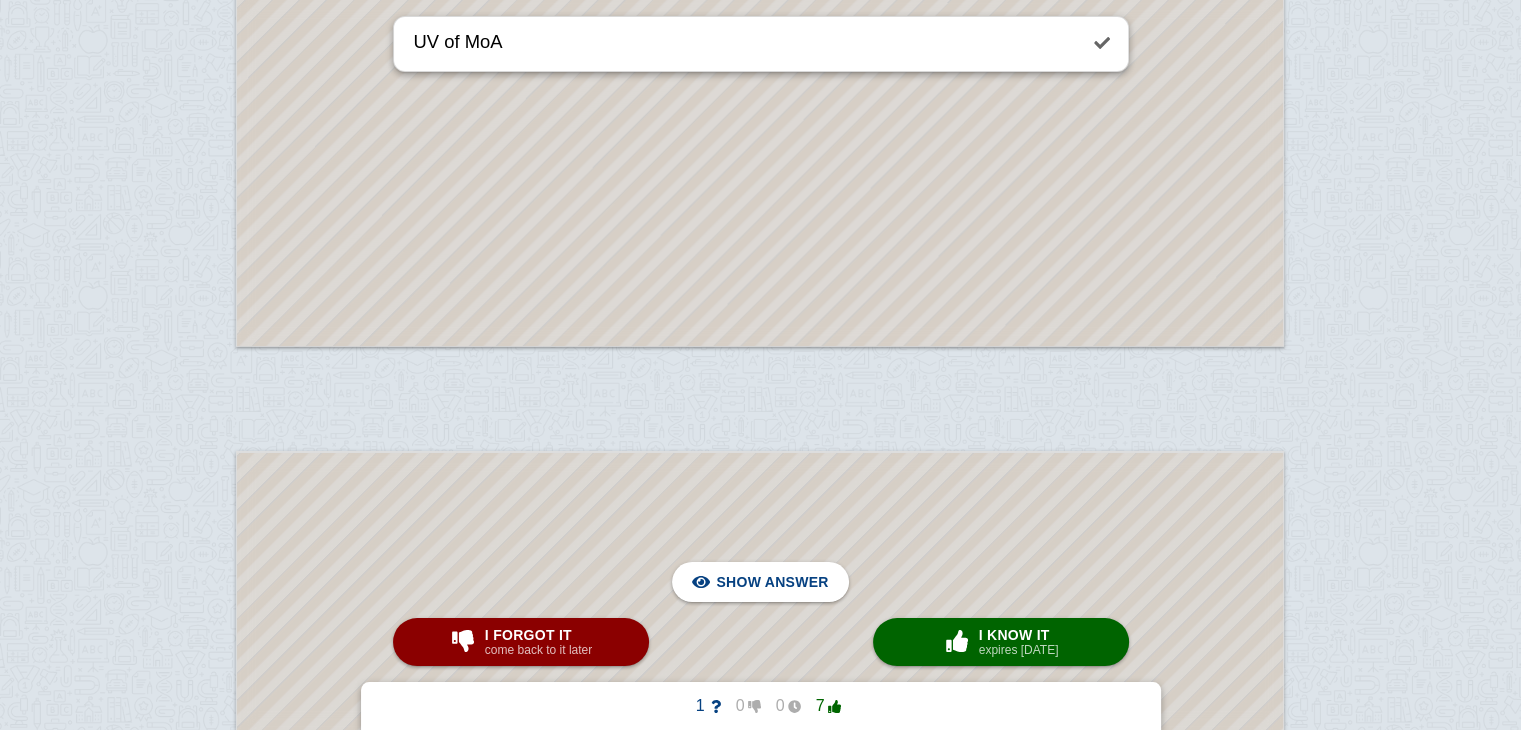 click at bounding box center (760, 145) 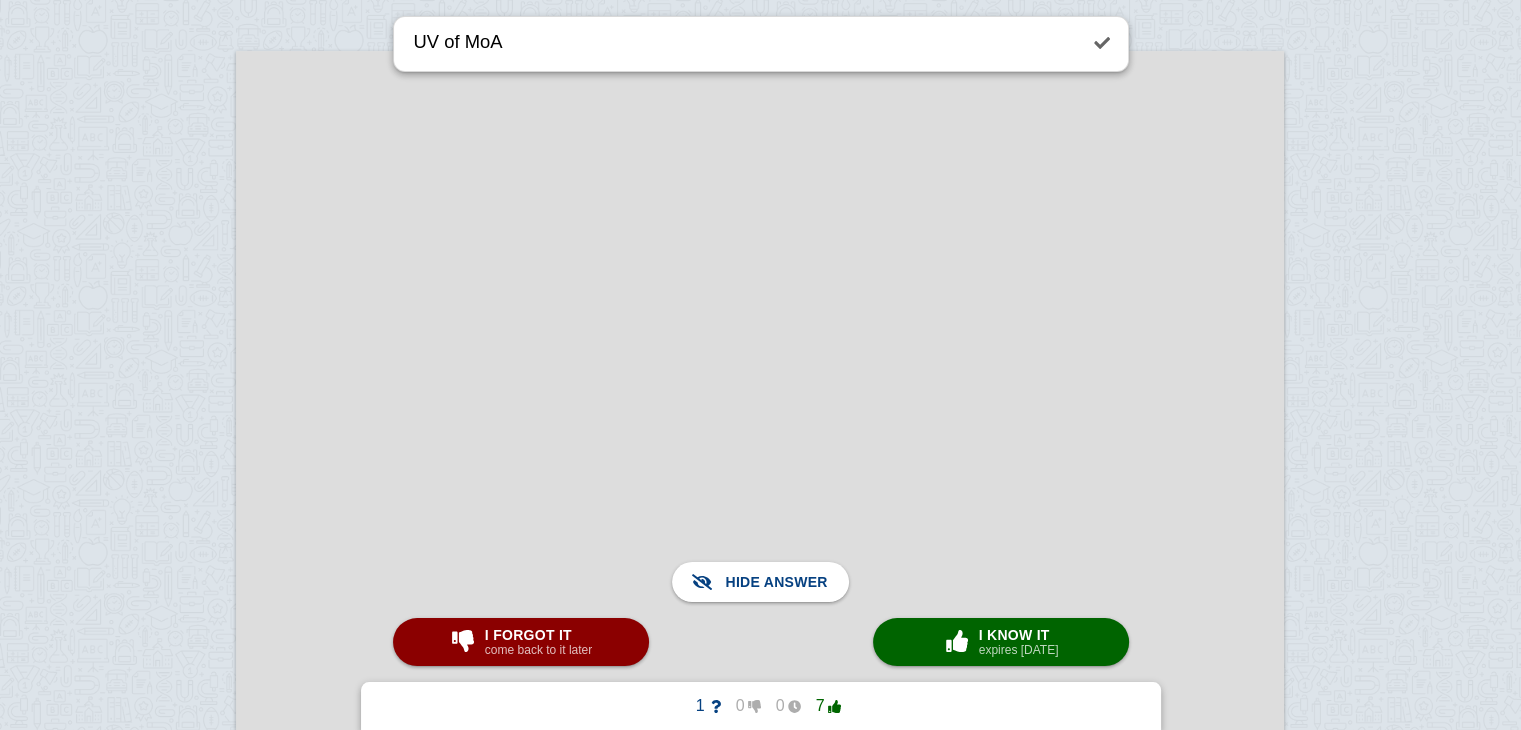 scroll, scrollTop: 68473, scrollLeft: 0, axis: vertical 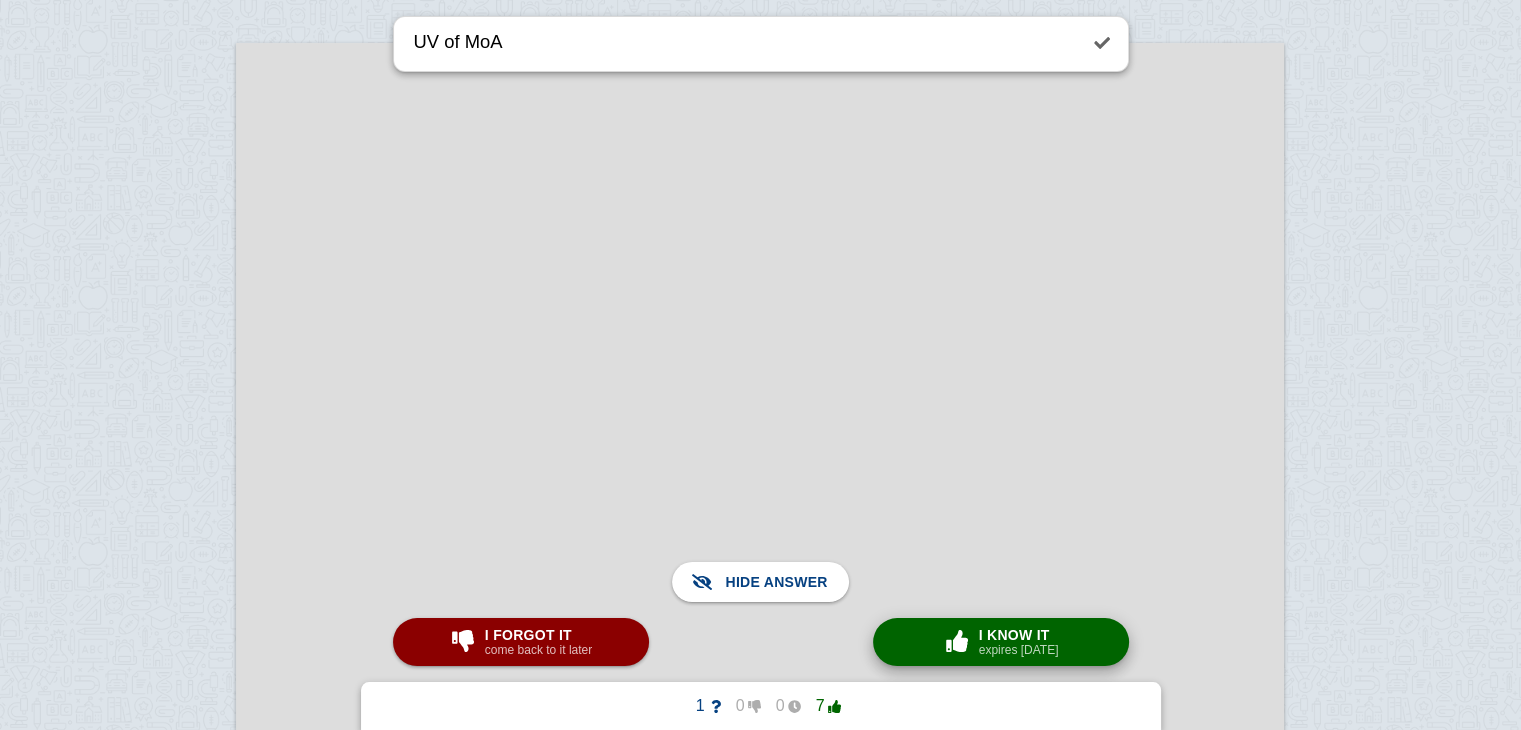 click on "× 0 I know it expires [DATE]" at bounding box center (1001, 642) 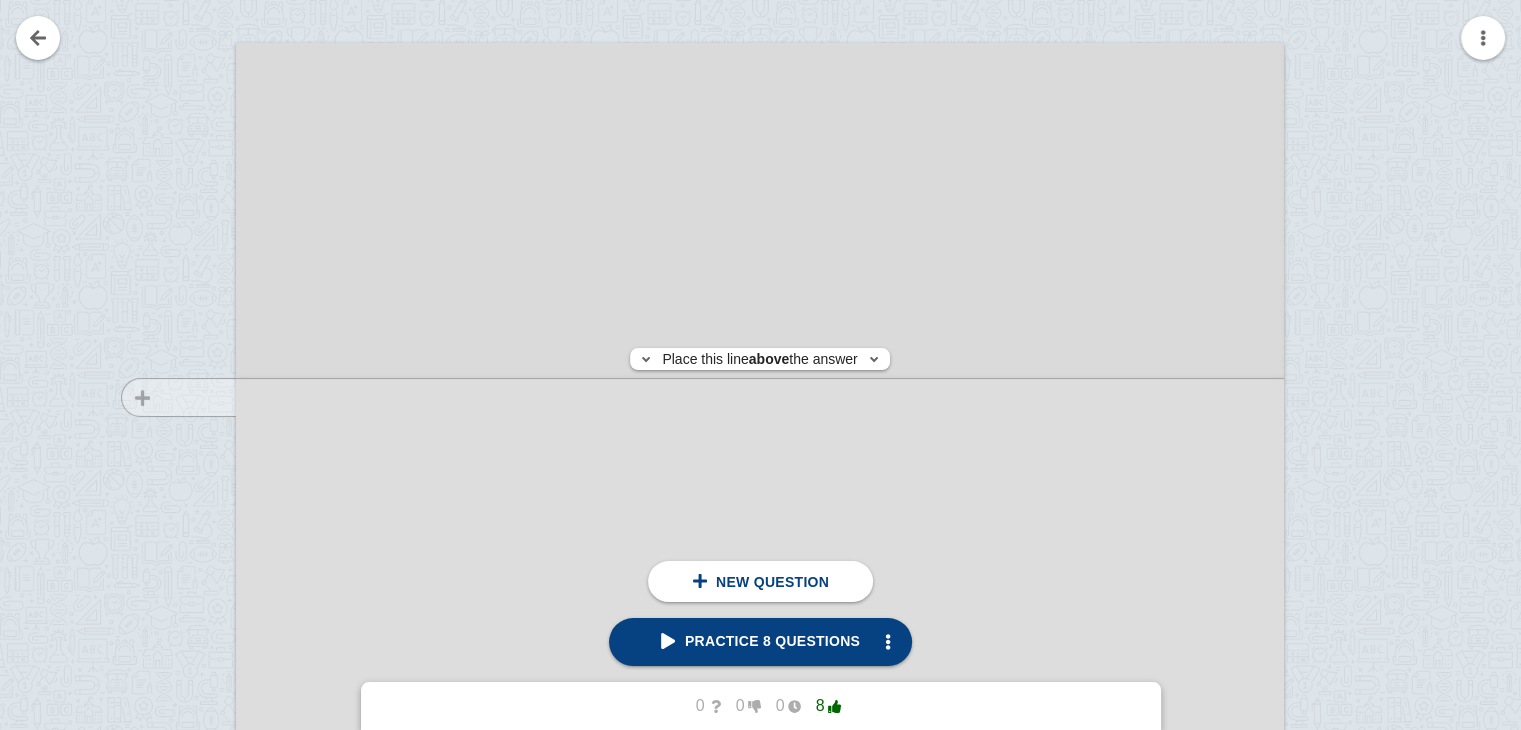 click at bounding box center (169, 750) 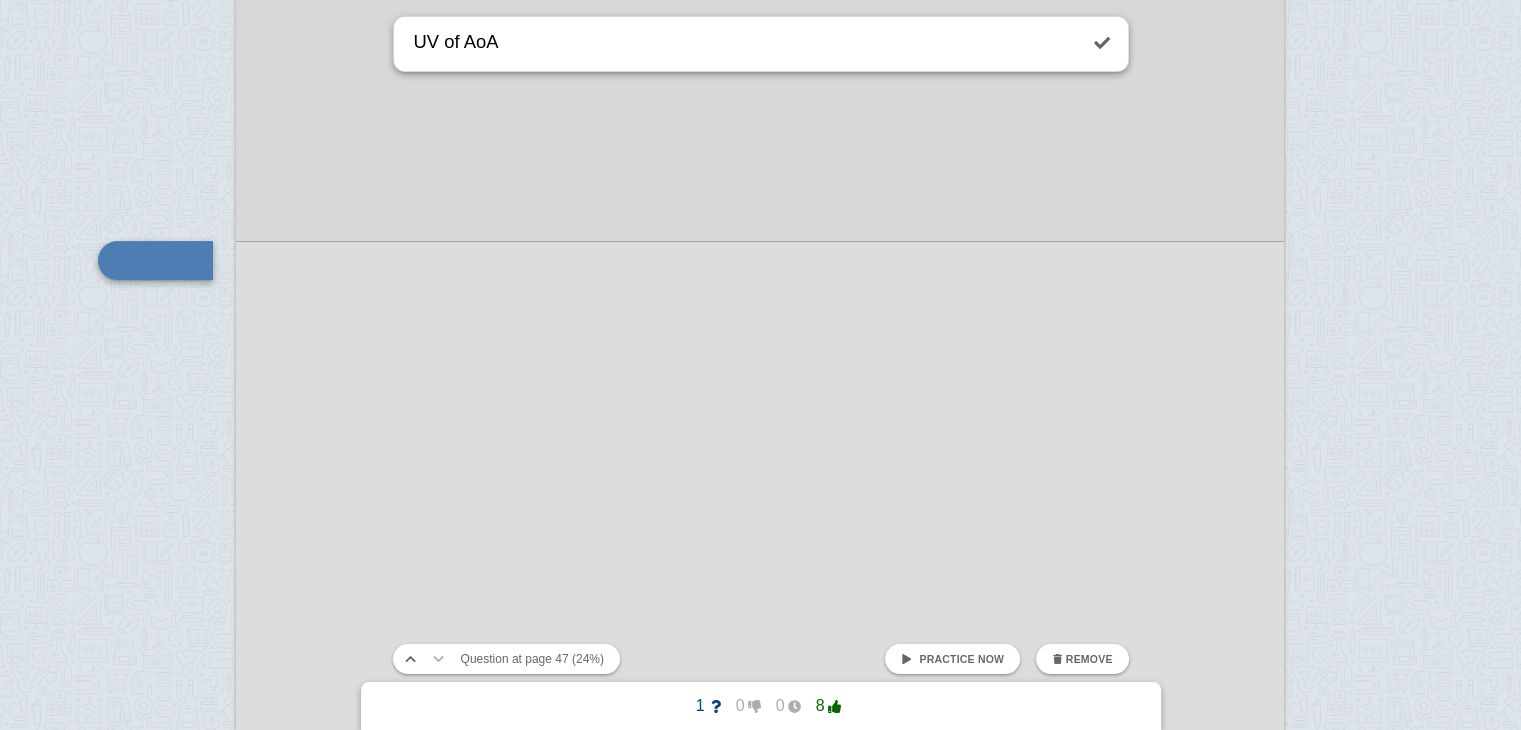 type on "UV of AoA" 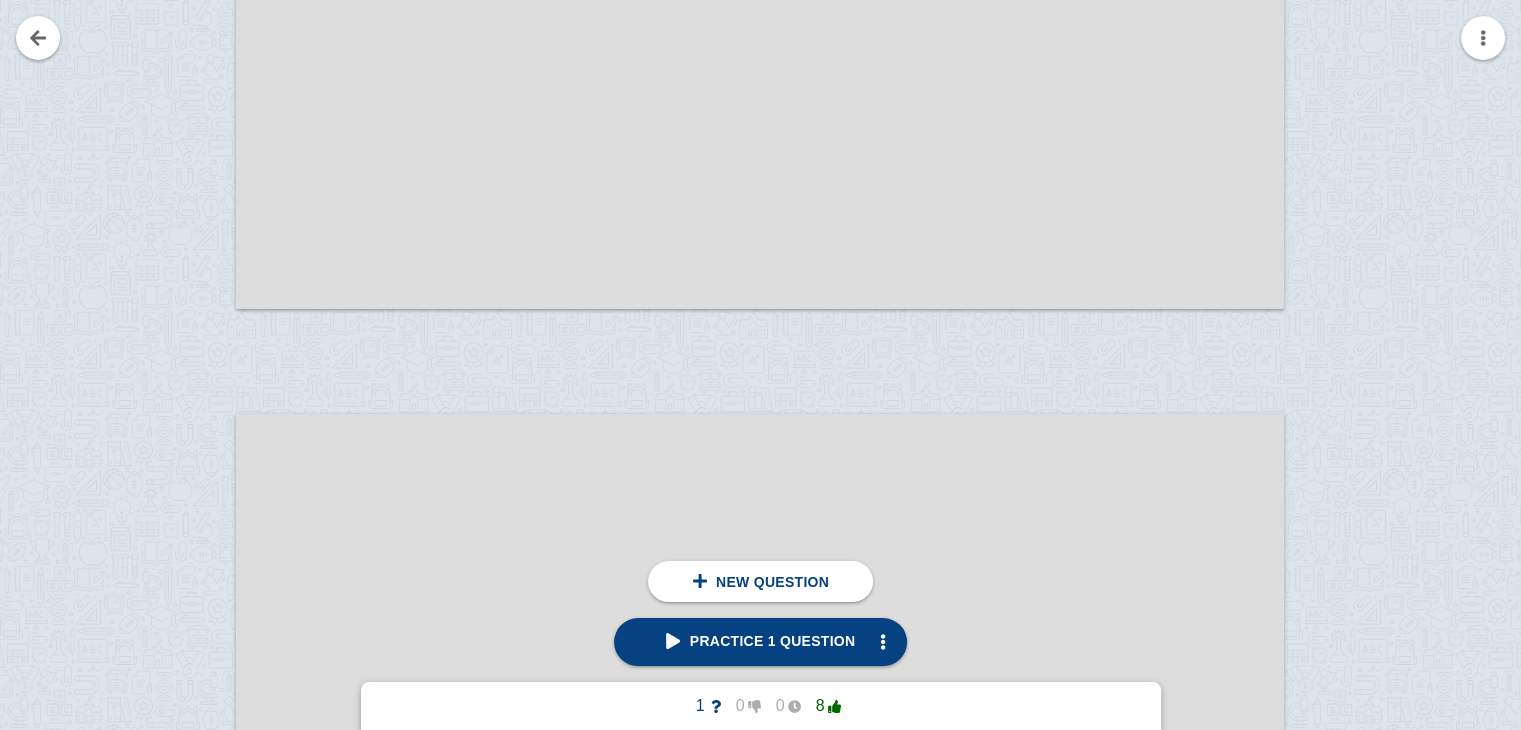scroll, scrollTop: 91795, scrollLeft: 0, axis: vertical 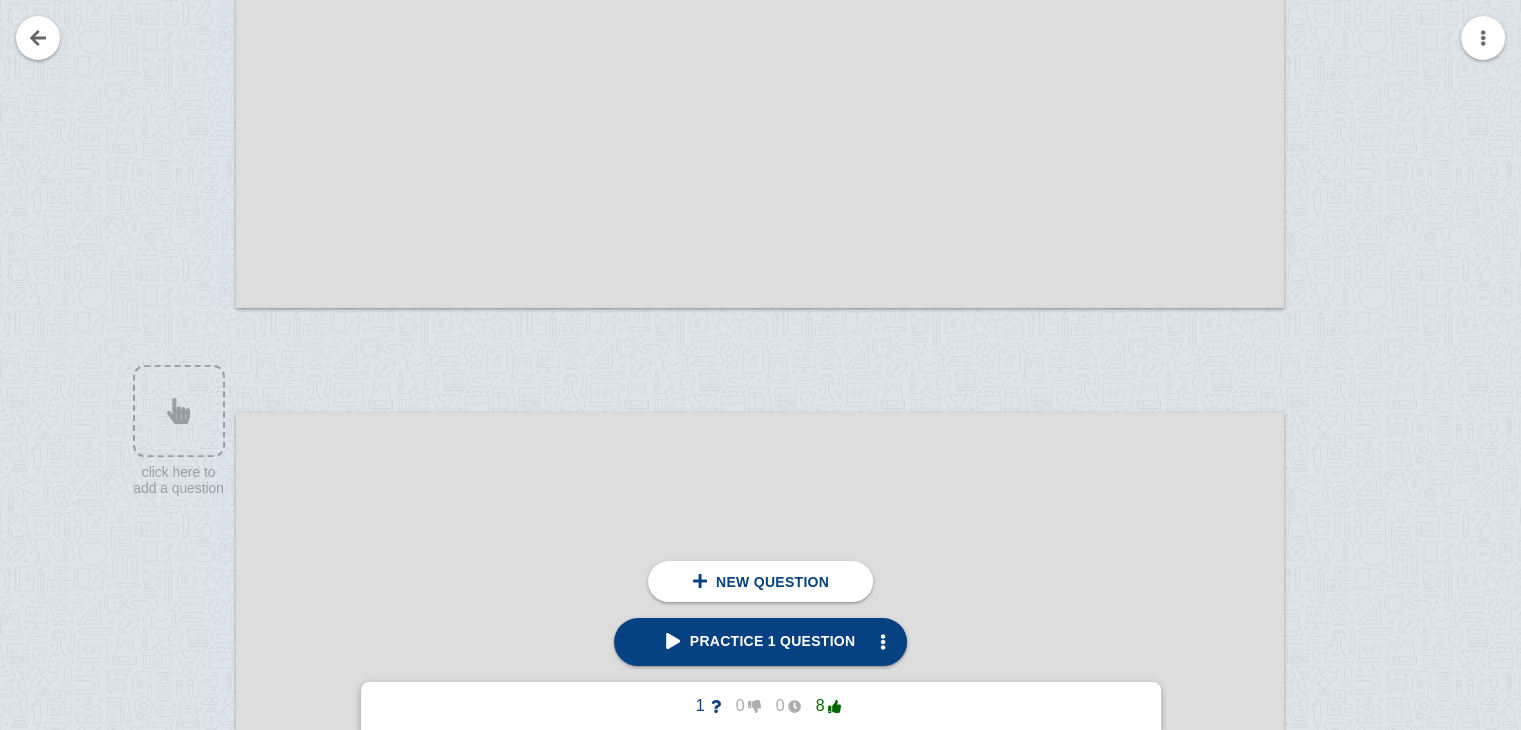 drag, startPoint x: 210, startPoint y: 384, endPoint x: 652, endPoint y: 422, distance: 443.63046 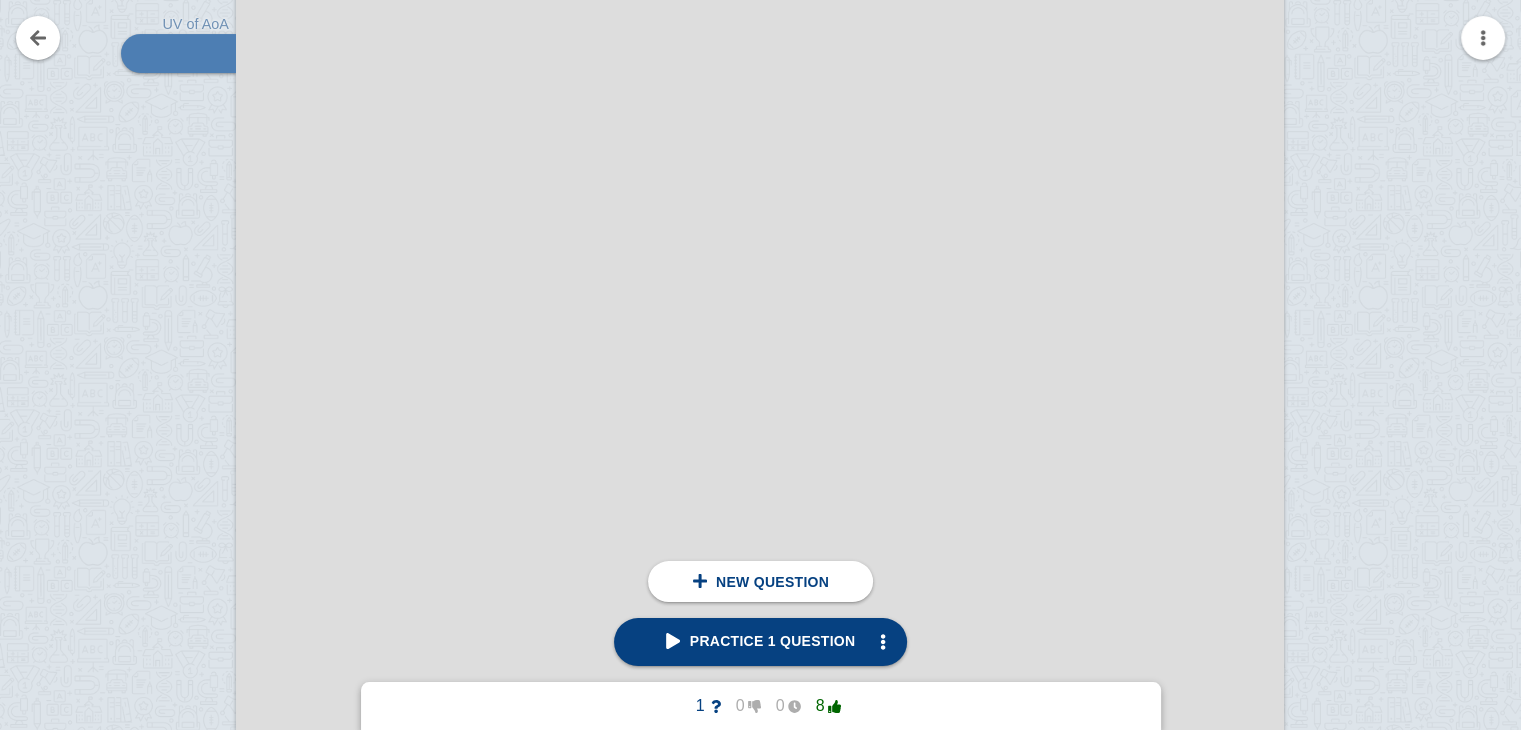 scroll, scrollTop: 68818, scrollLeft: 0, axis: vertical 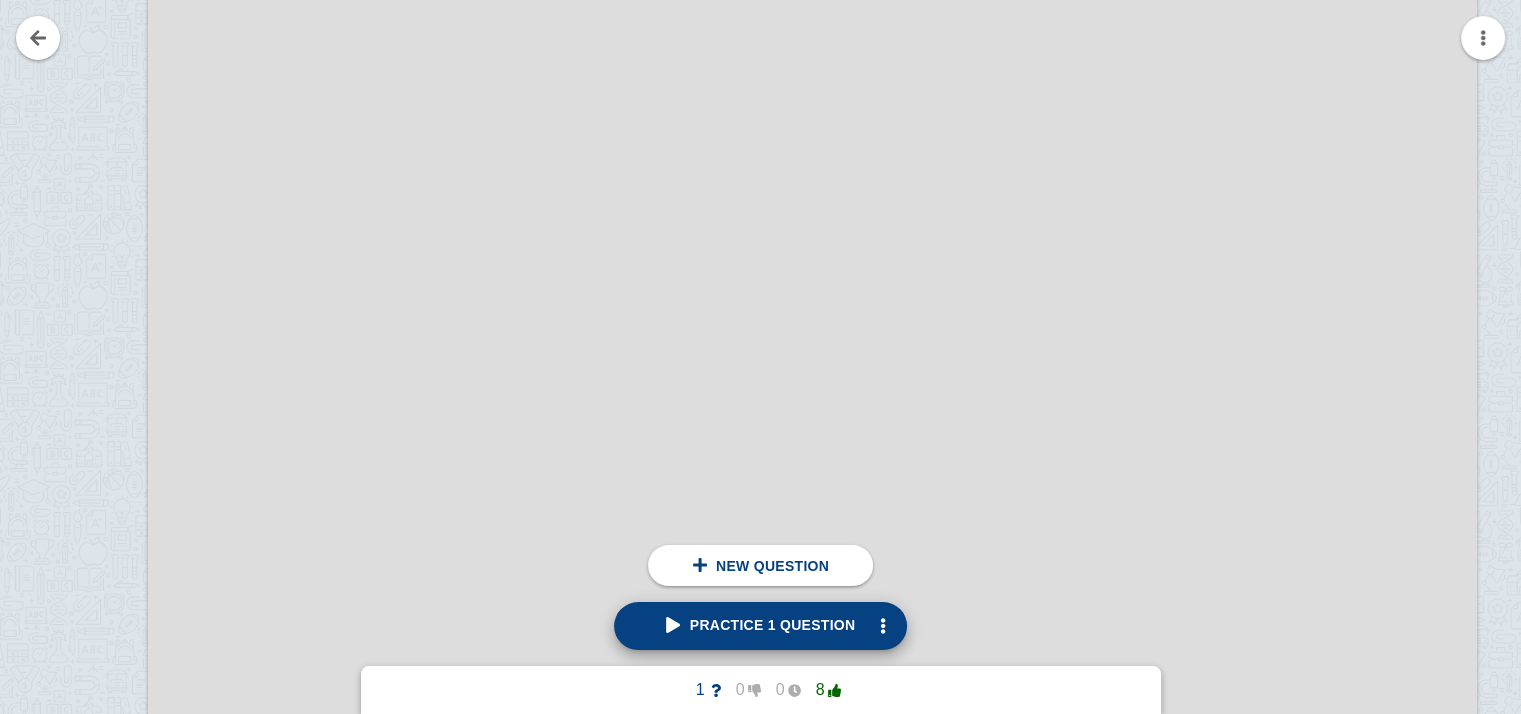 click on "Practice 1 question" at bounding box center [761, 625] 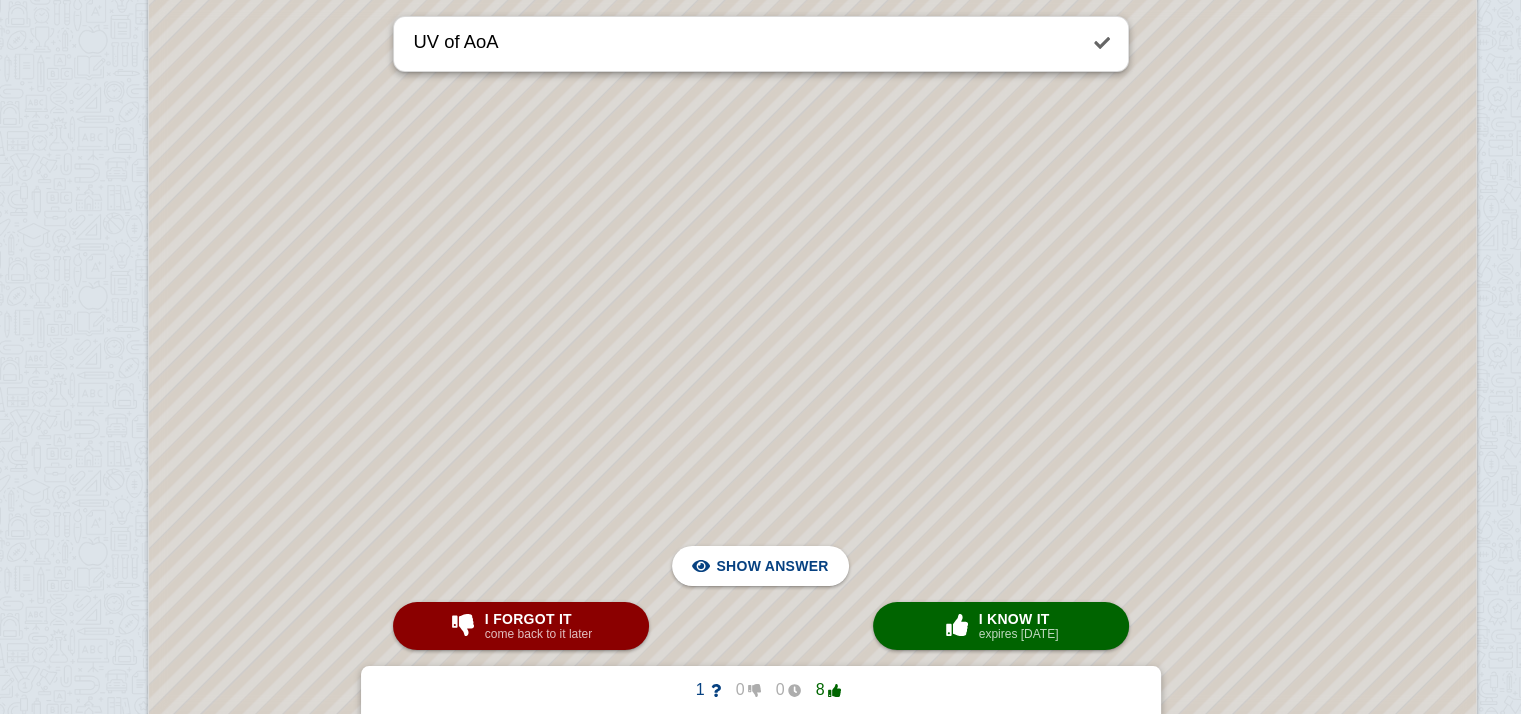scroll, scrollTop: 86963, scrollLeft: 88, axis: both 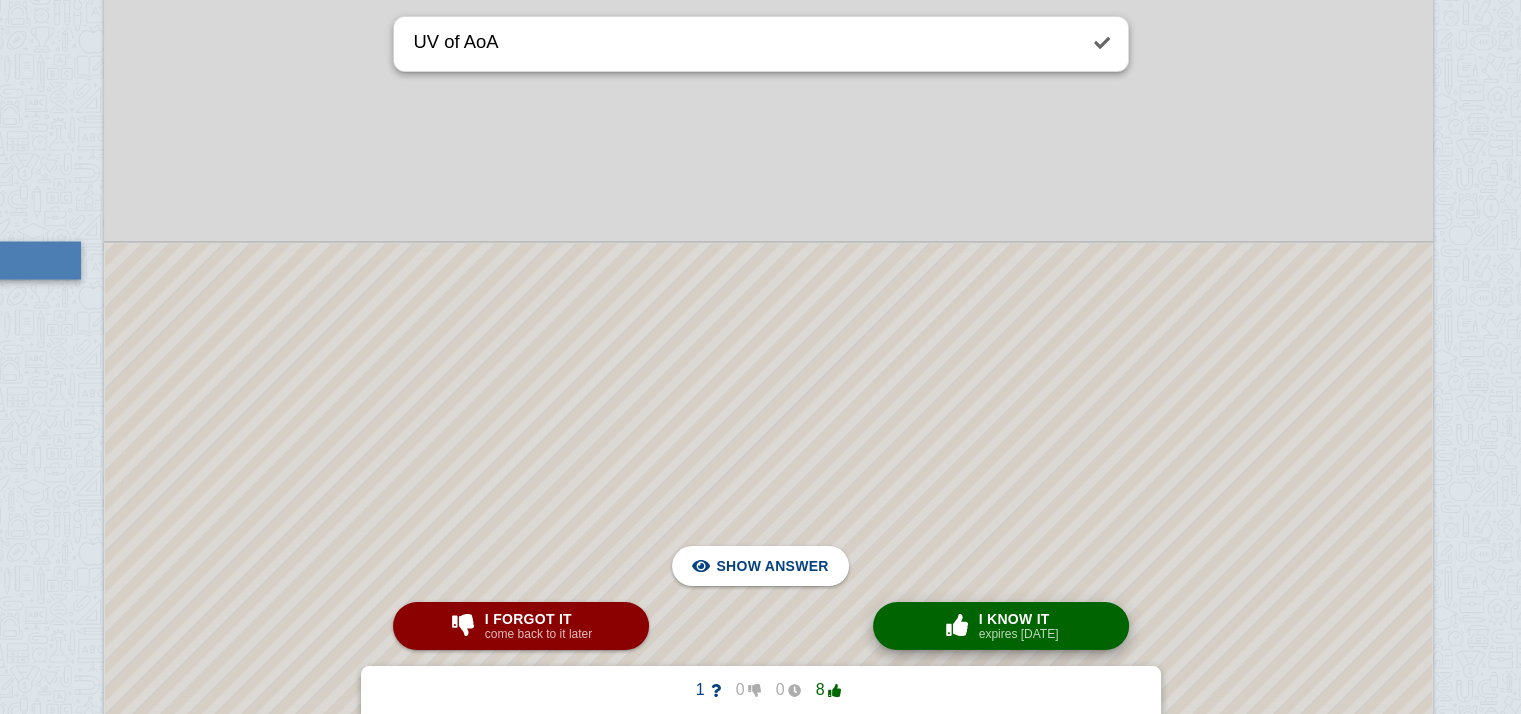 click at bounding box center [957, 625] 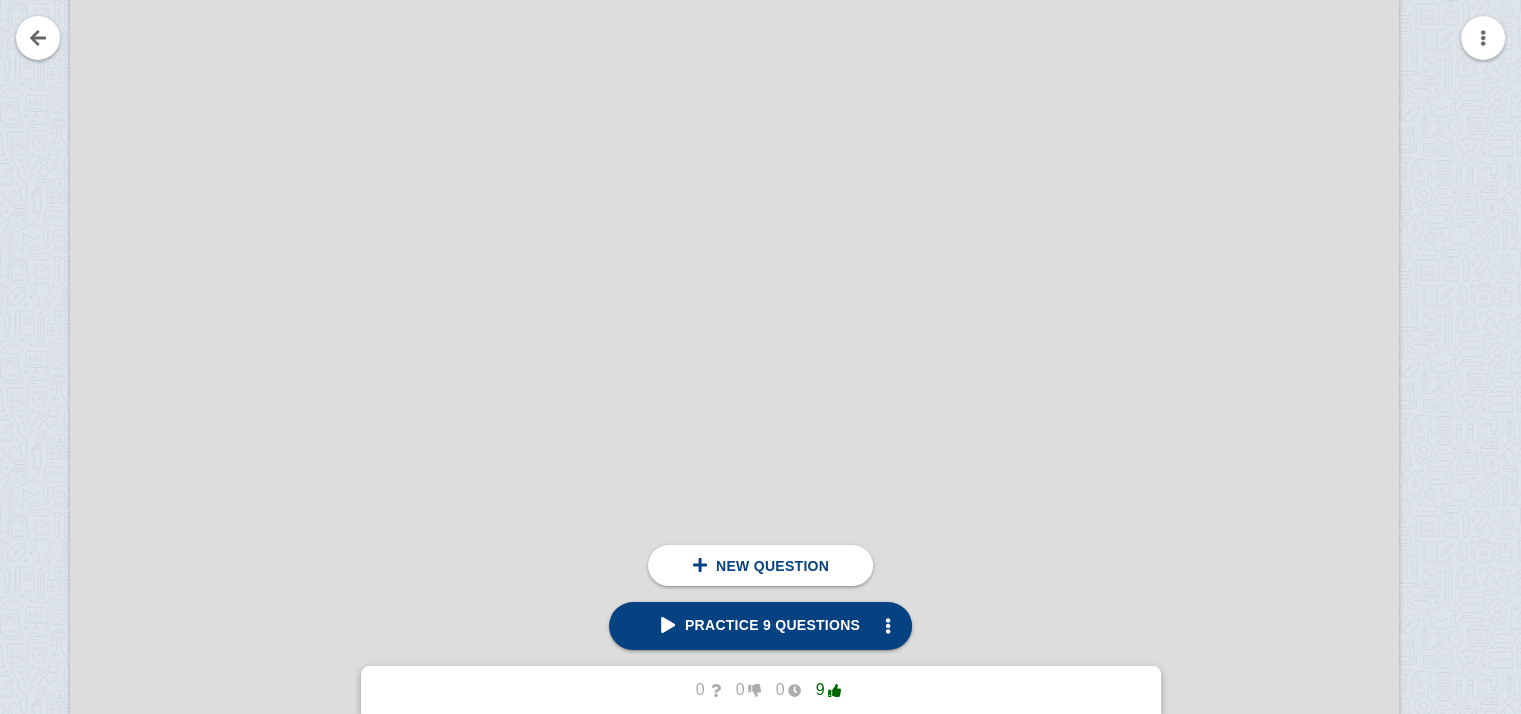 scroll, scrollTop: 87767, scrollLeft: 120, axis: both 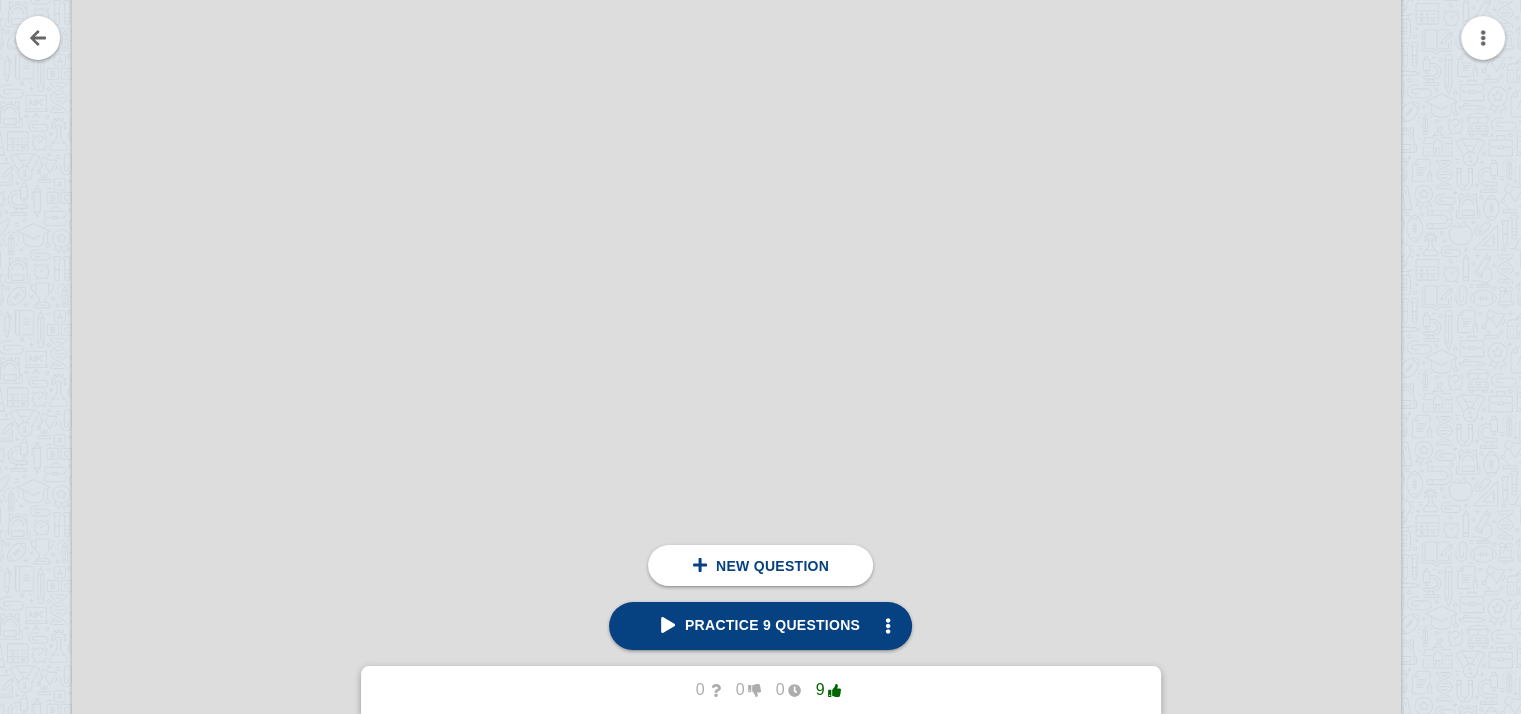 click at bounding box center [736, -116] 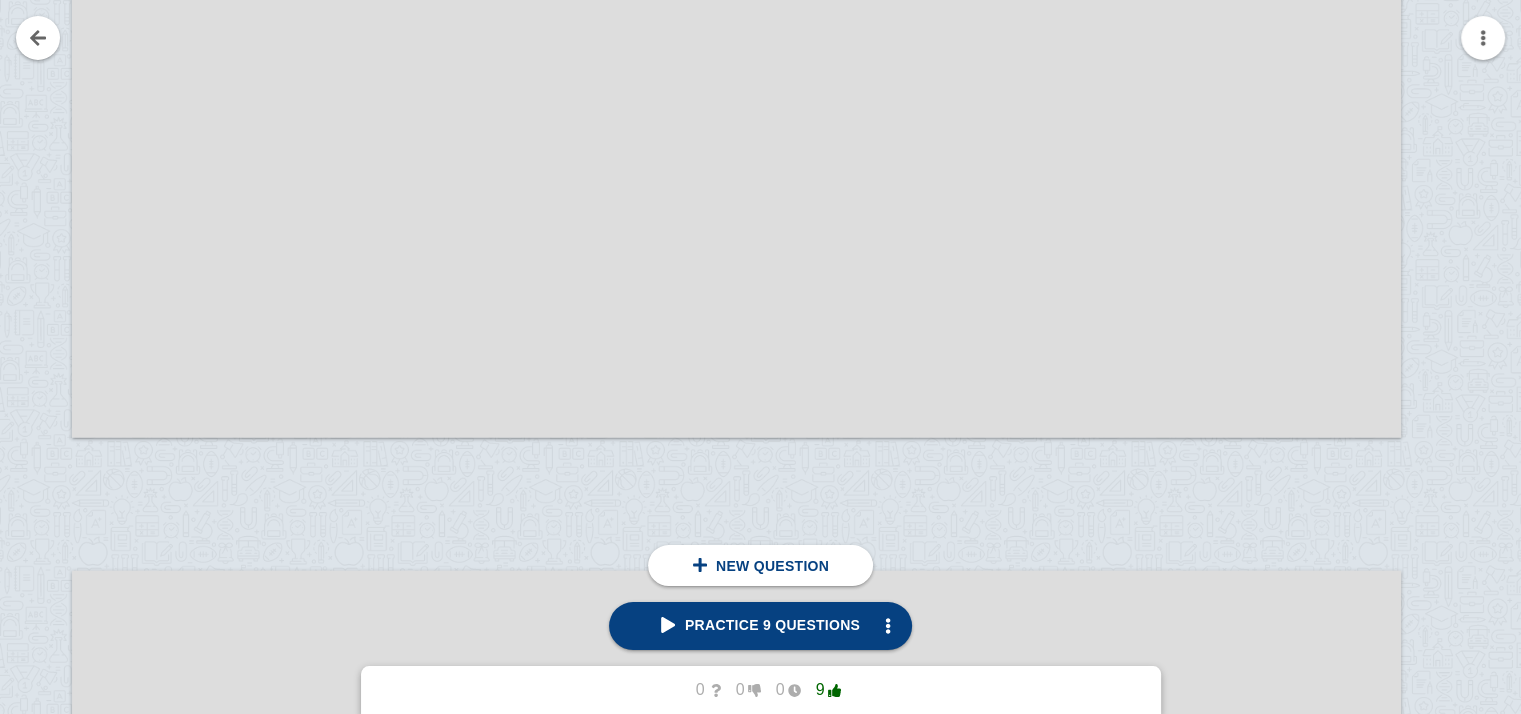 scroll, scrollTop: 88083, scrollLeft: 120, axis: both 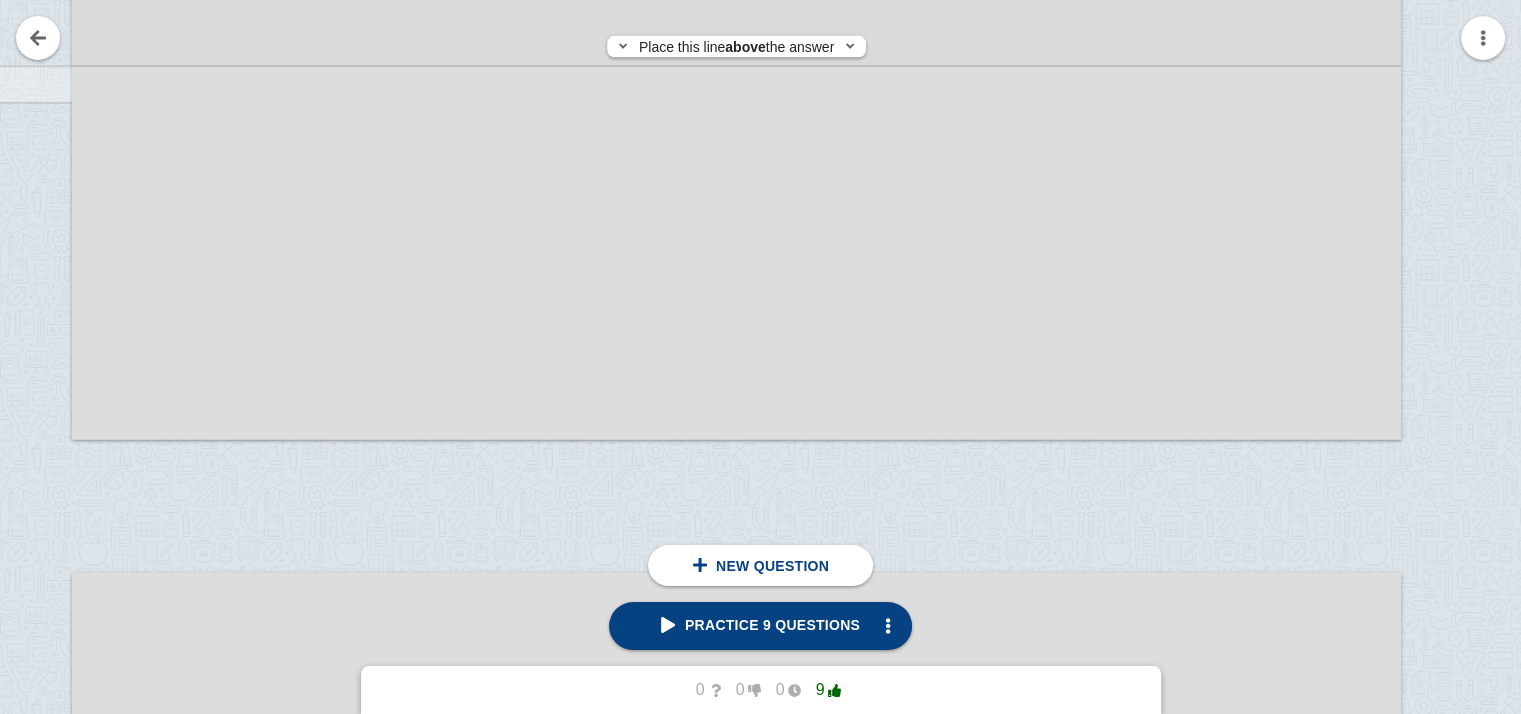 click at bounding box center (5, -413) 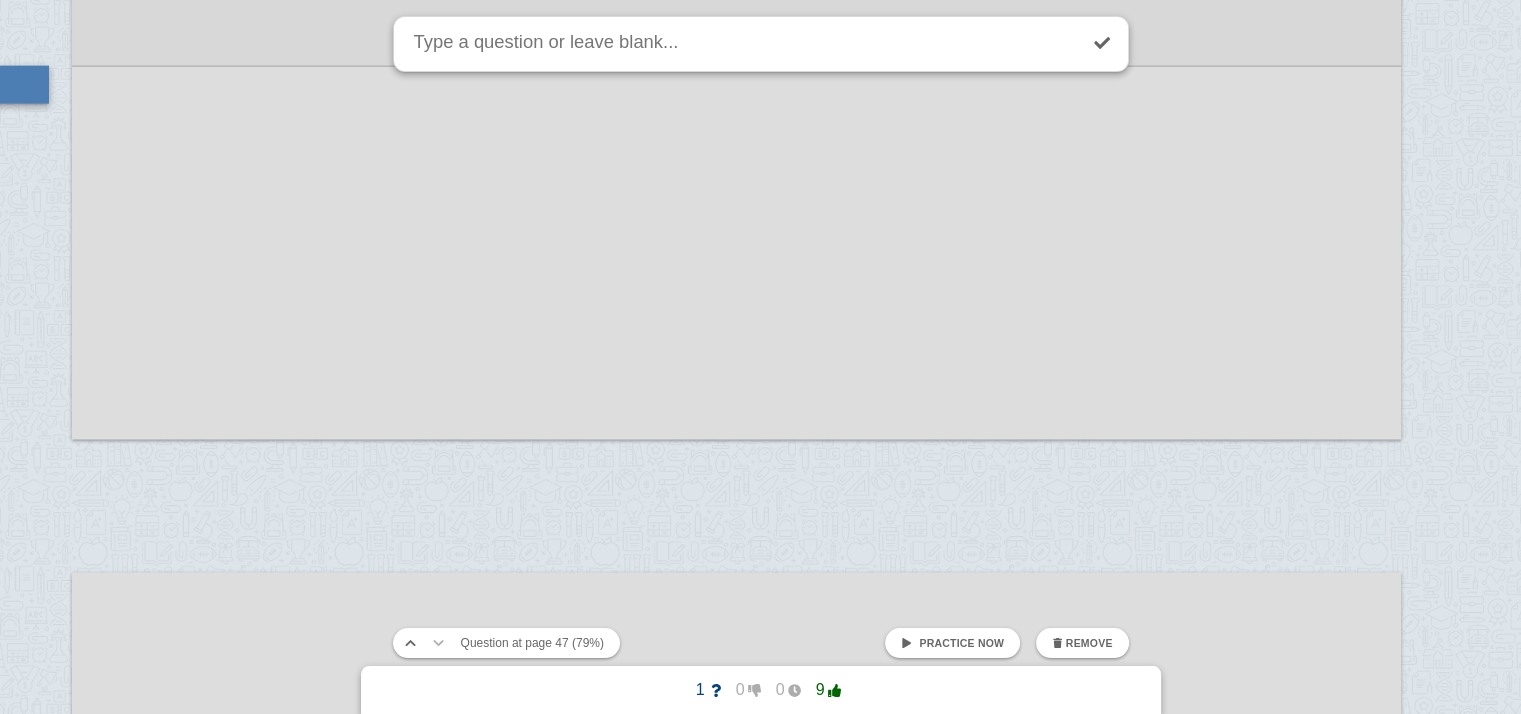 scroll, scrollTop: 87908, scrollLeft: 88, axis: both 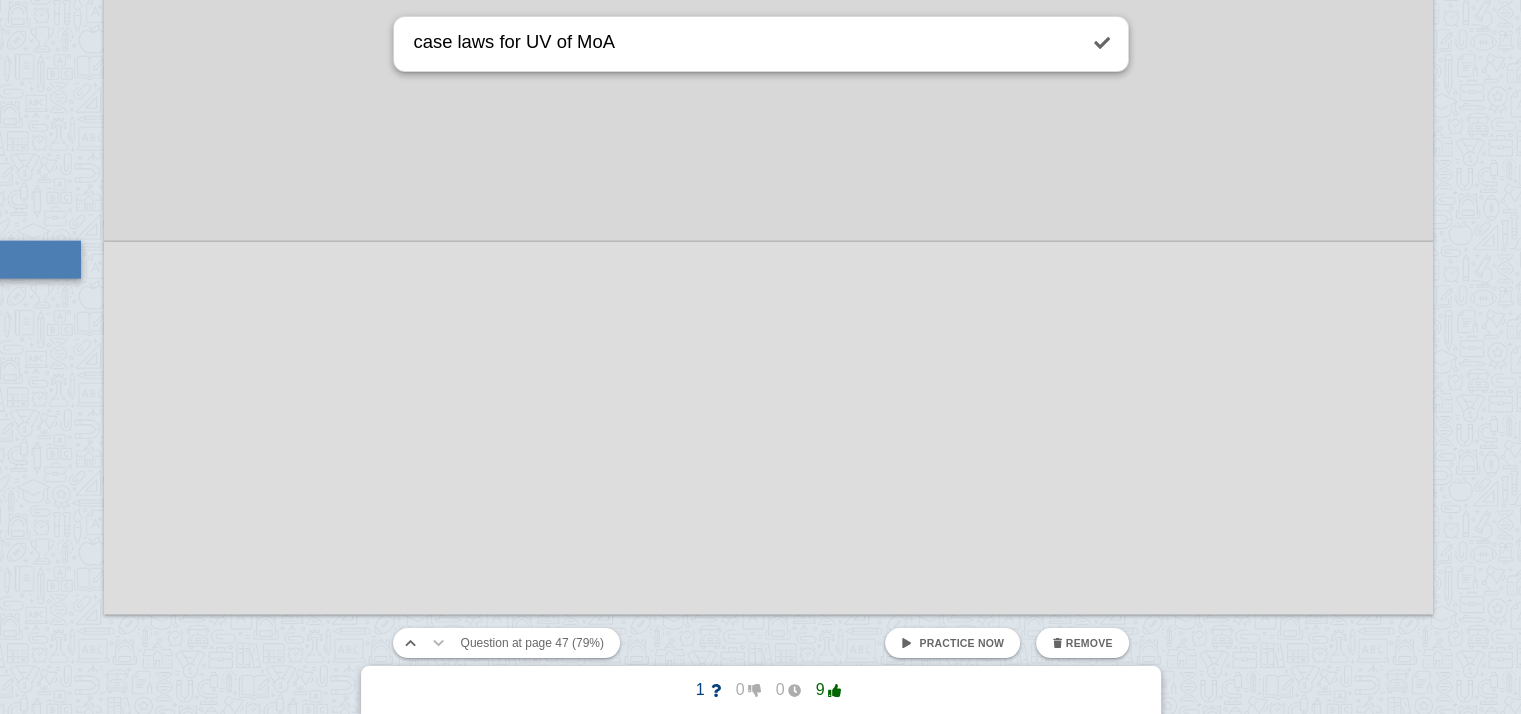 type on "case laws for UV of MoA" 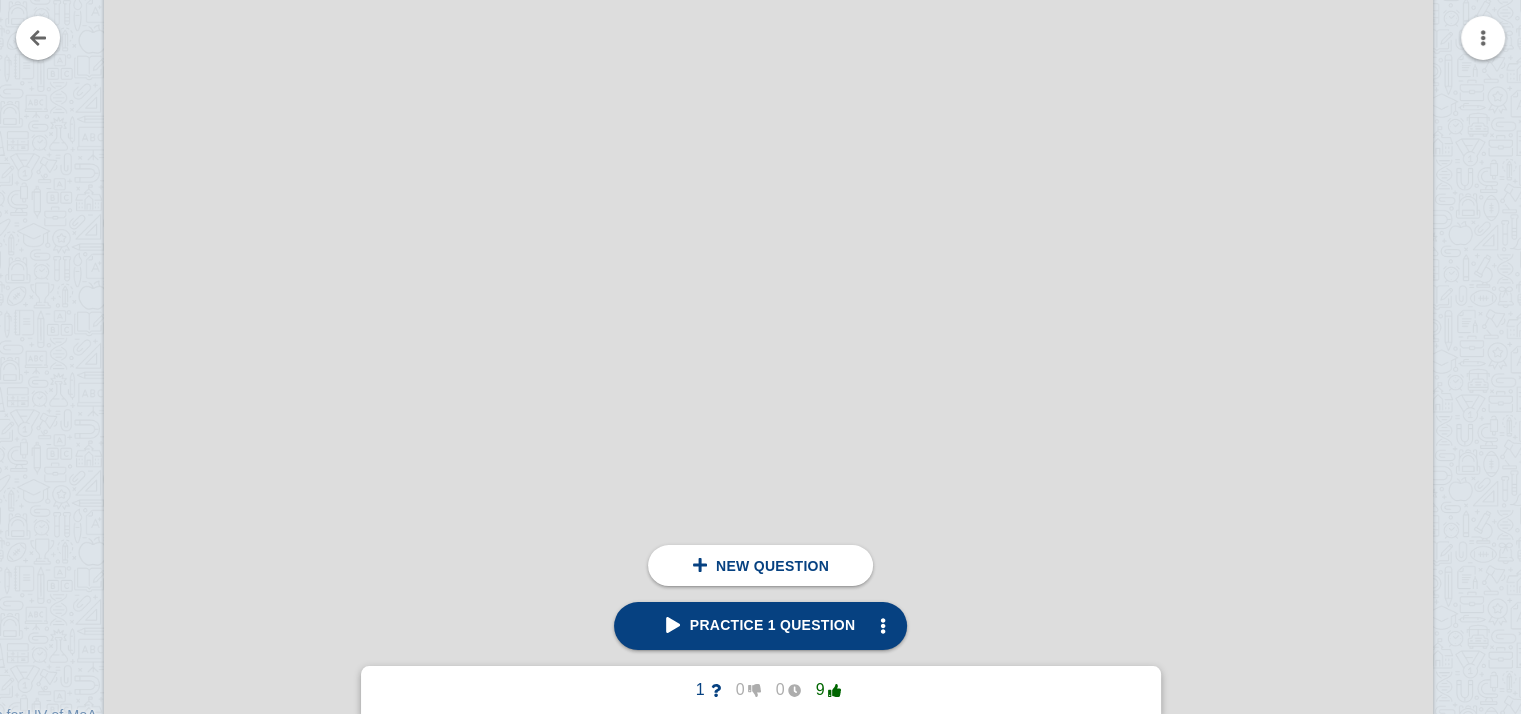 scroll, scrollTop: 87424, scrollLeft: 88, axis: both 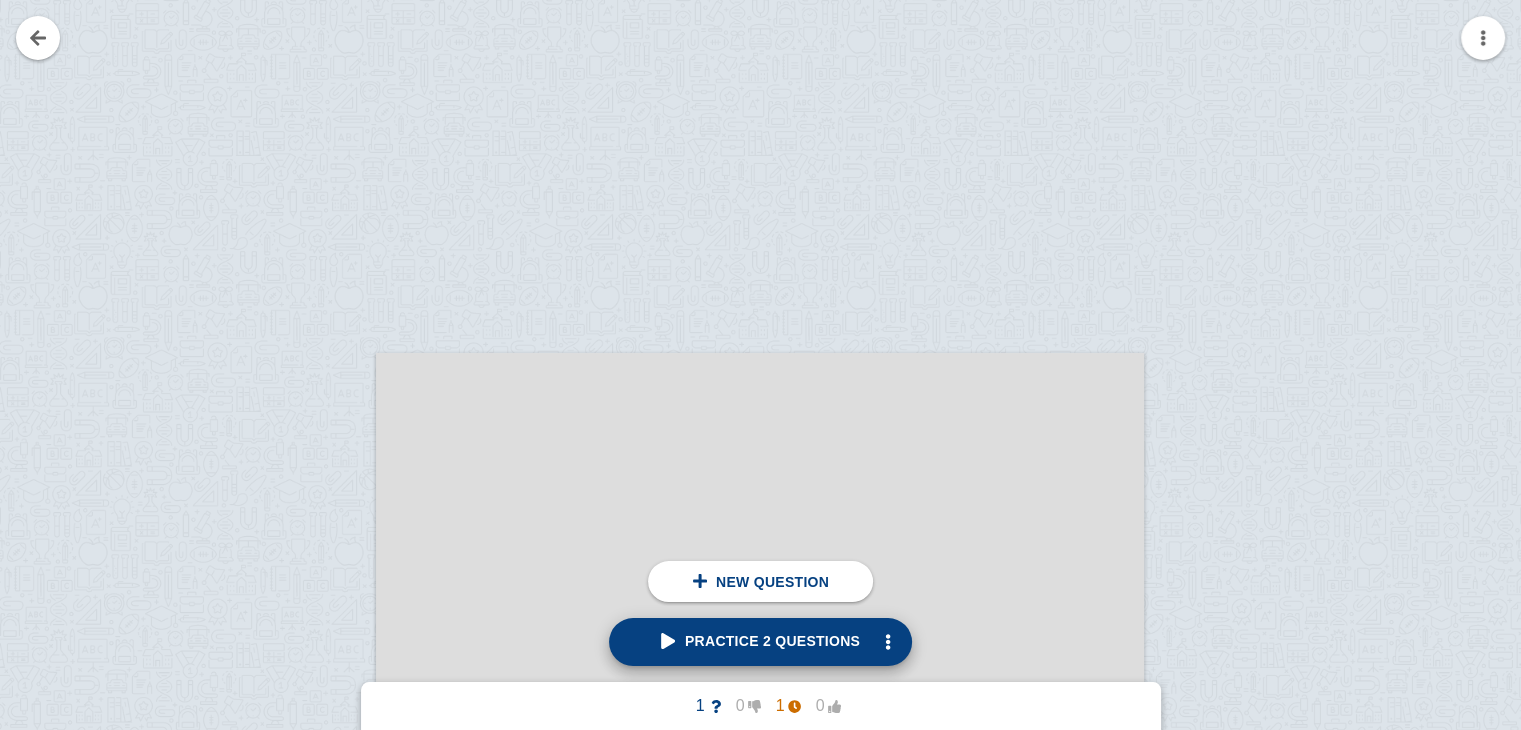 click on "Practice 2 questions" at bounding box center (760, 641) 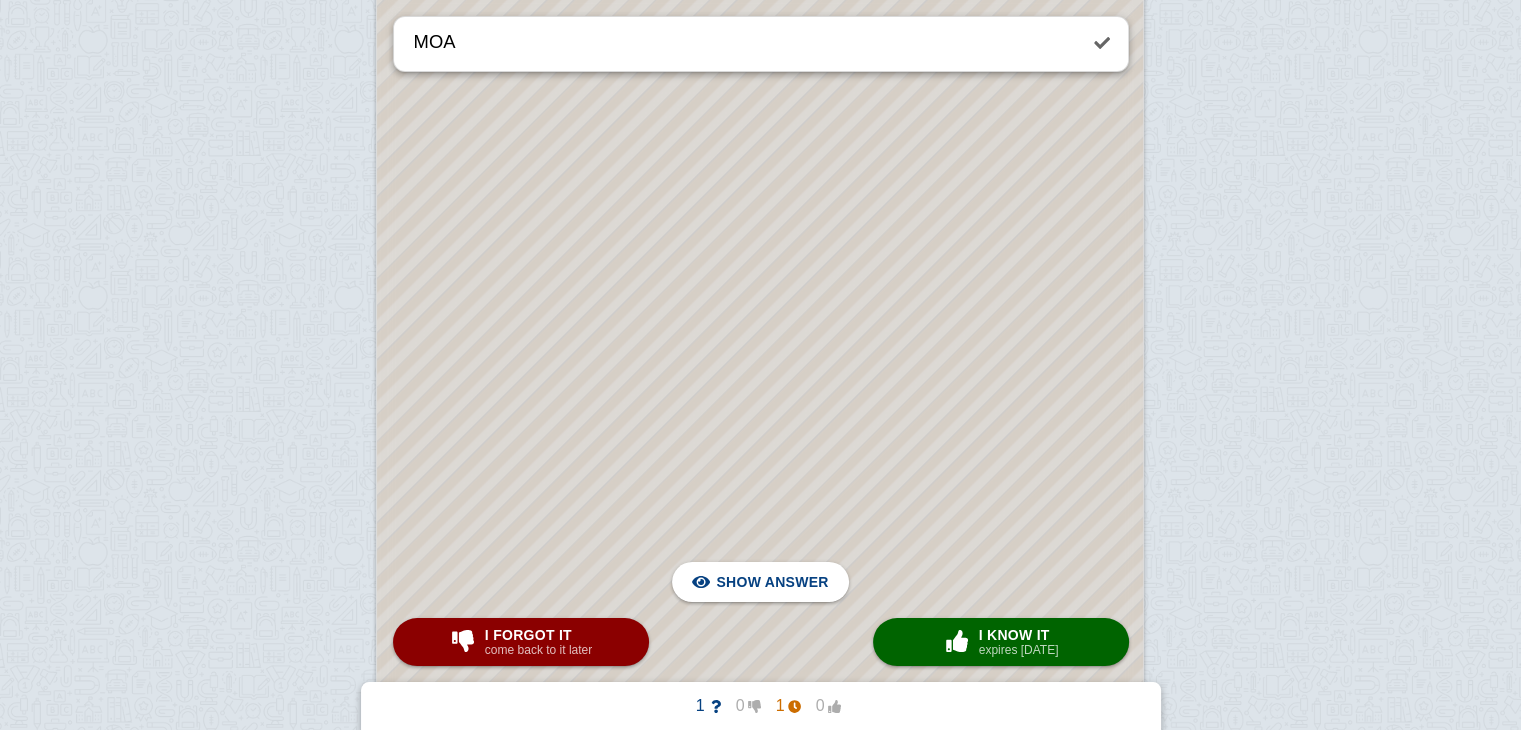 scroll, scrollTop: 33075, scrollLeft: 0, axis: vertical 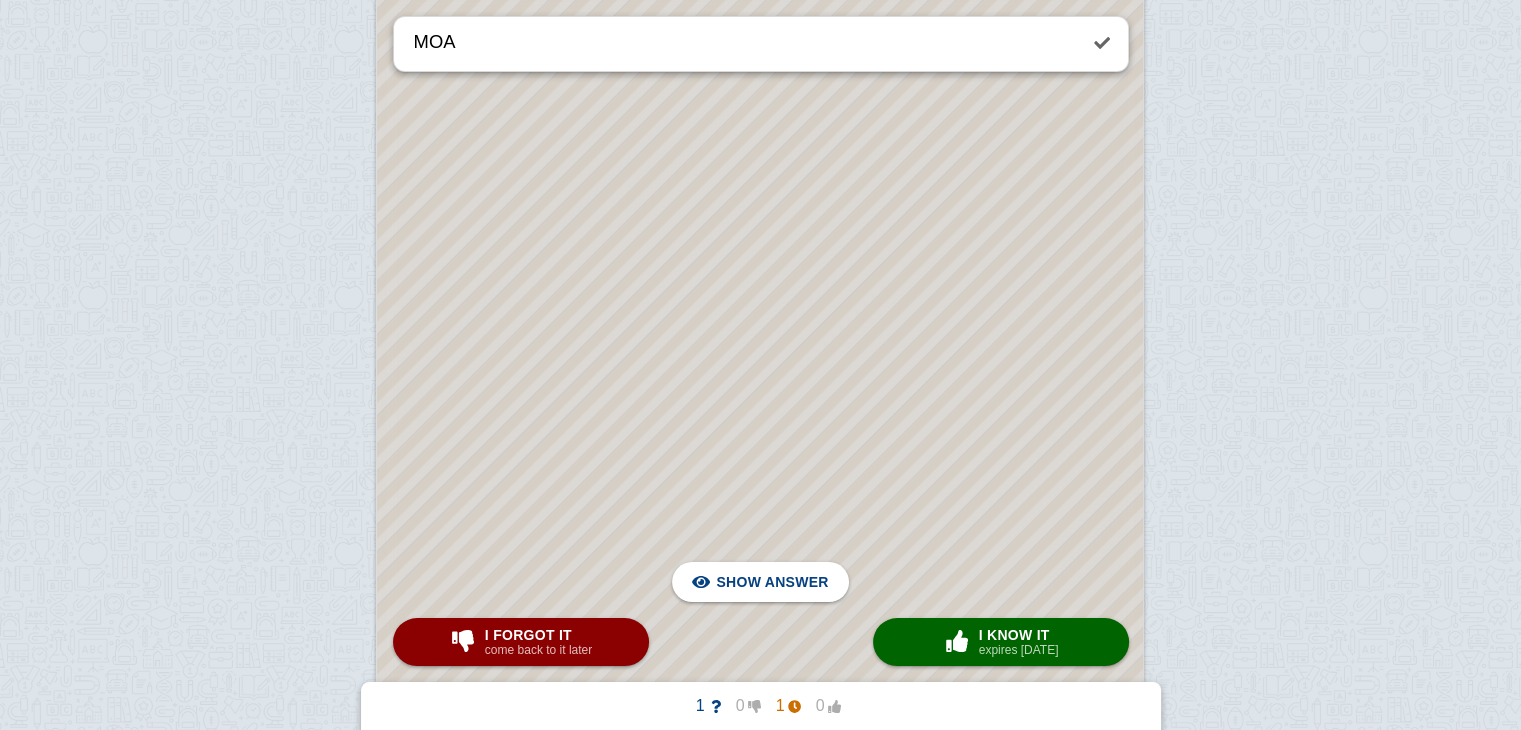 click at bounding box center [760, 182218] 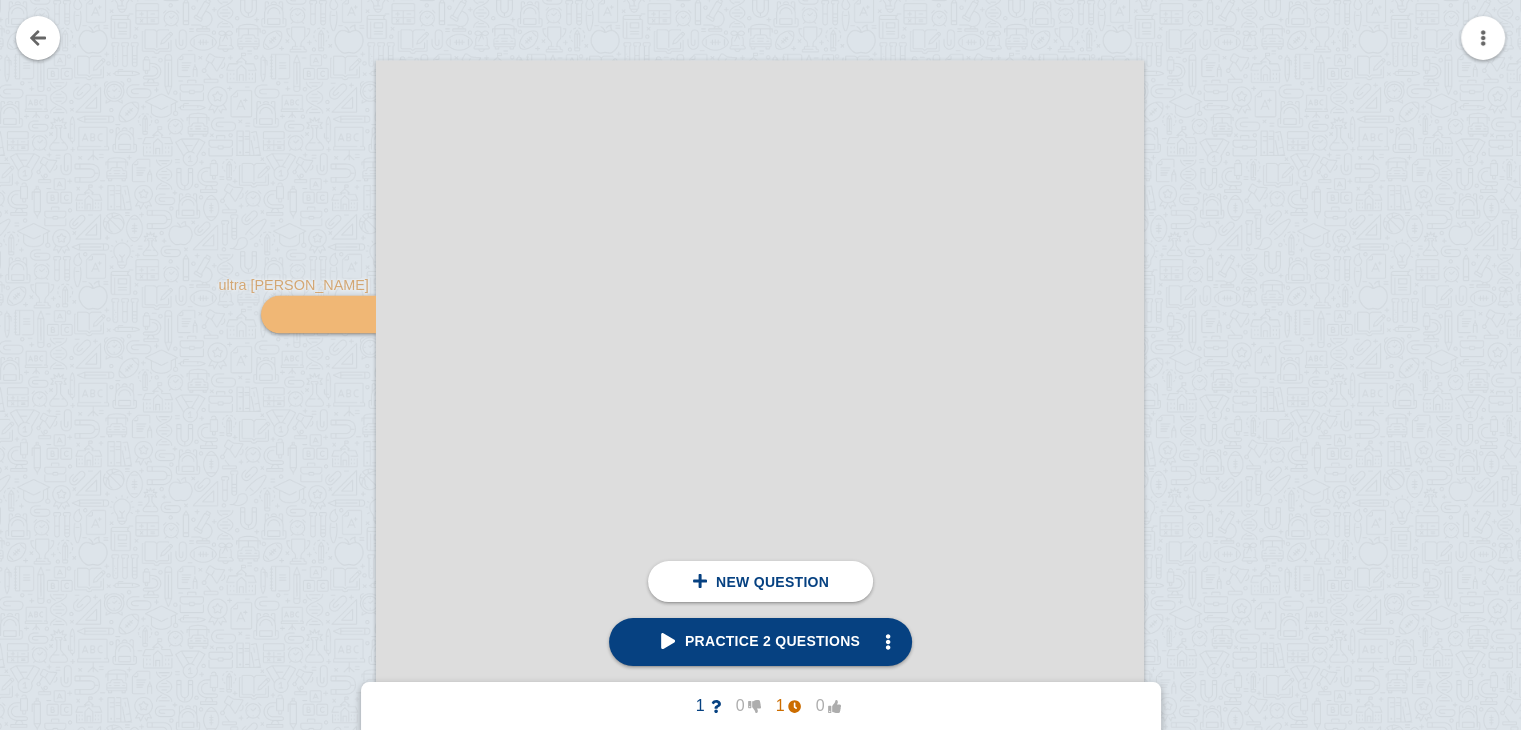scroll, scrollTop: 34115, scrollLeft: 0, axis: vertical 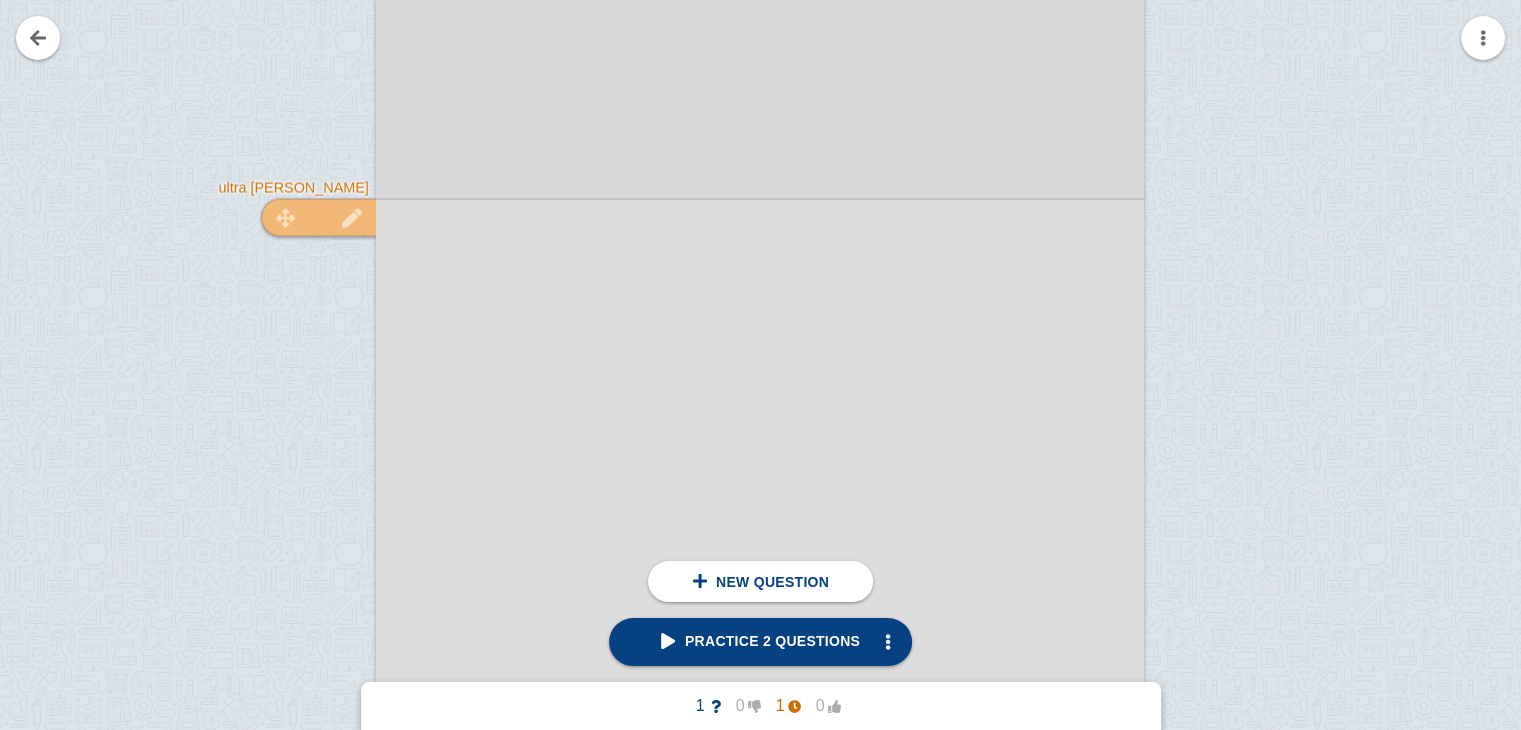 click at bounding box center (318, 217) 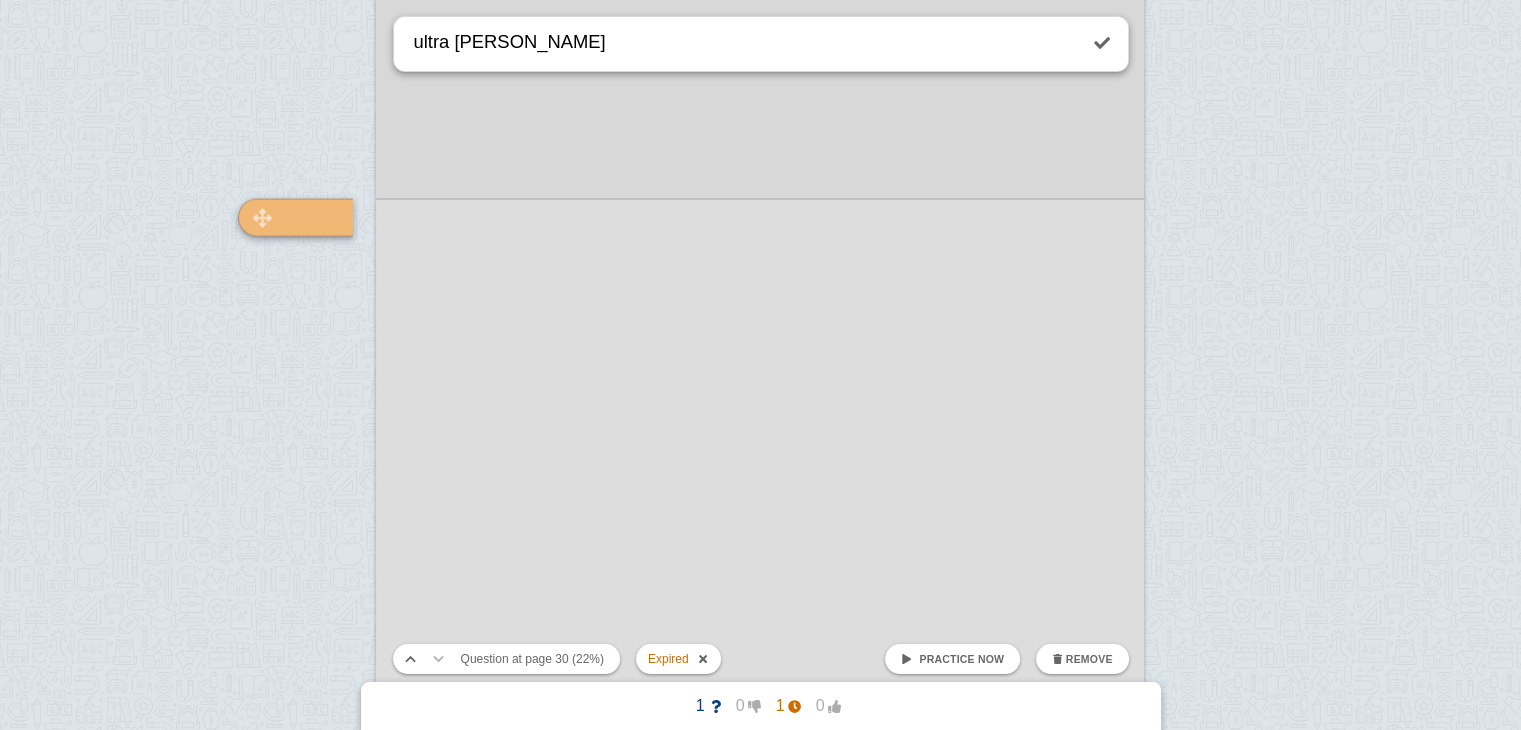 scroll, scrollTop: 34072, scrollLeft: 0, axis: vertical 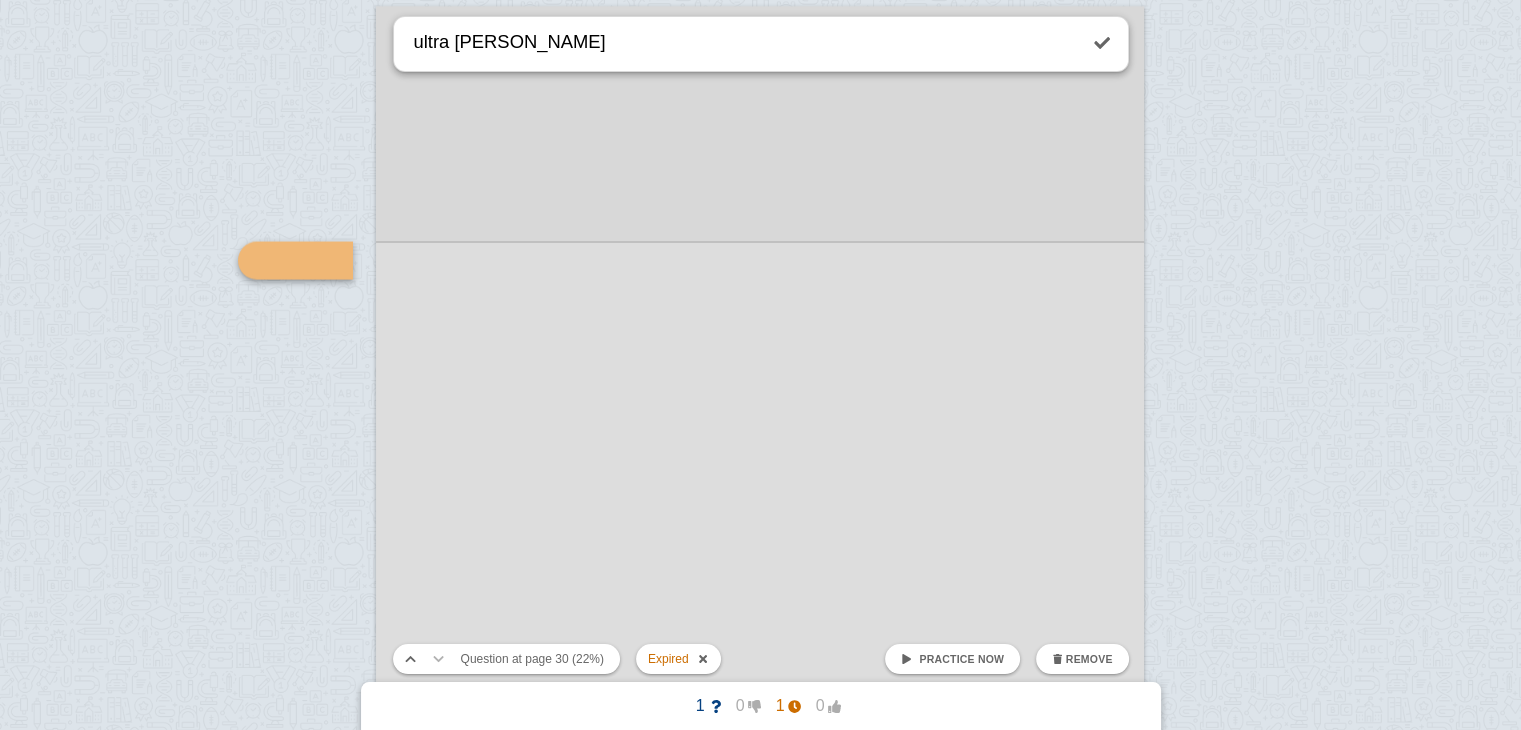 click on "Practice now" at bounding box center [952, 659] 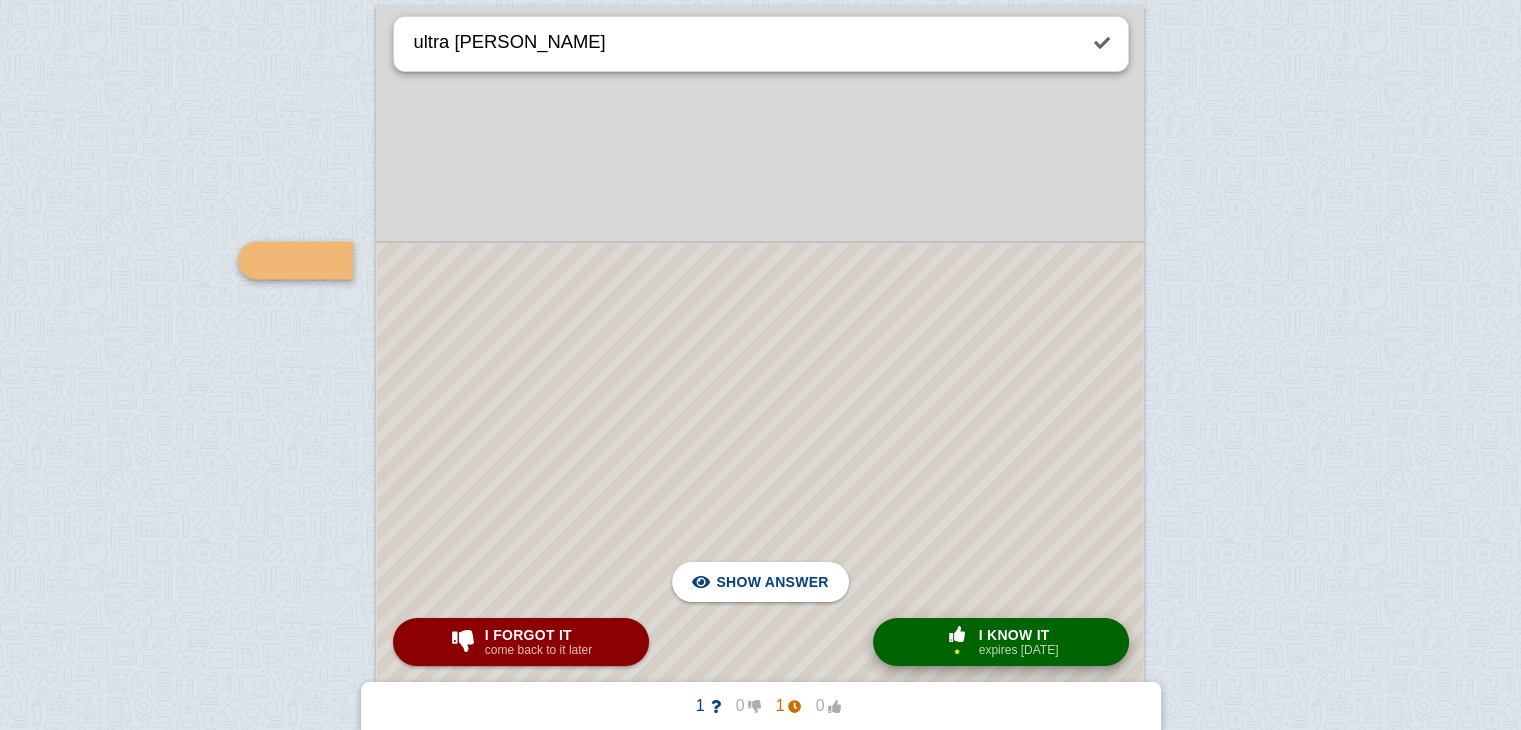 click on "I know it" at bounding box center [1019, 635] 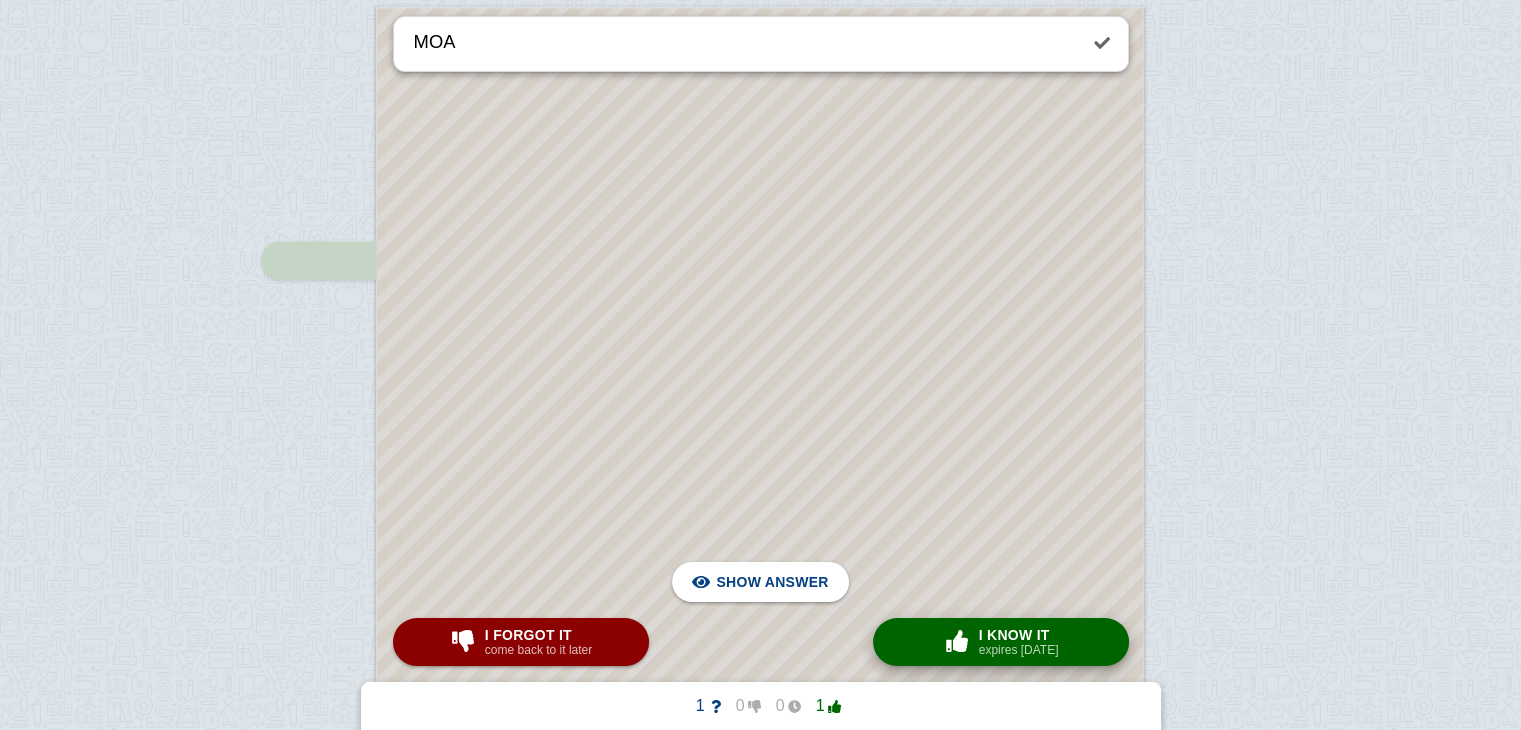 click on "I know it" at bounding box center [1019, 635] 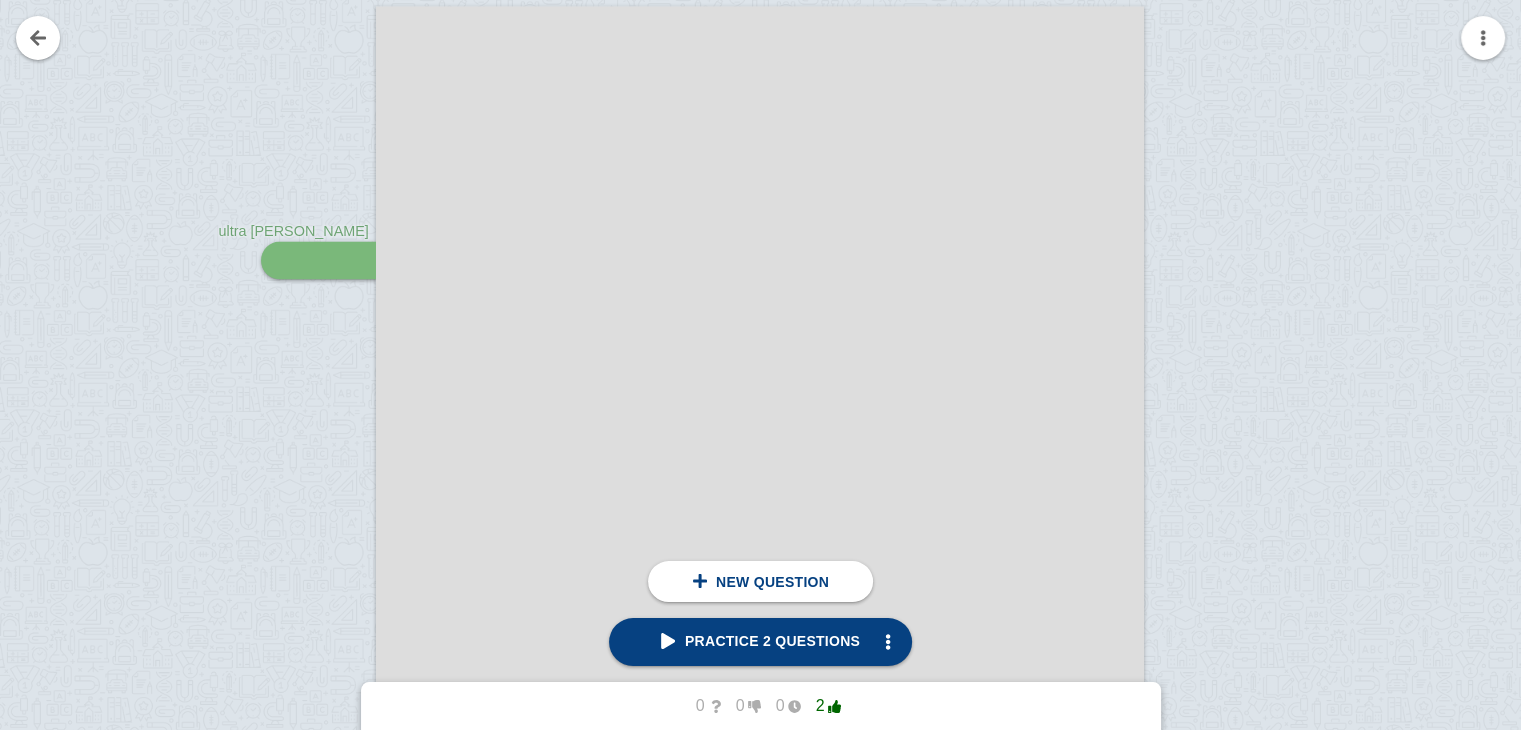 scroll, scrollTop: 31831, scrollLeft: 0, axis: vertical 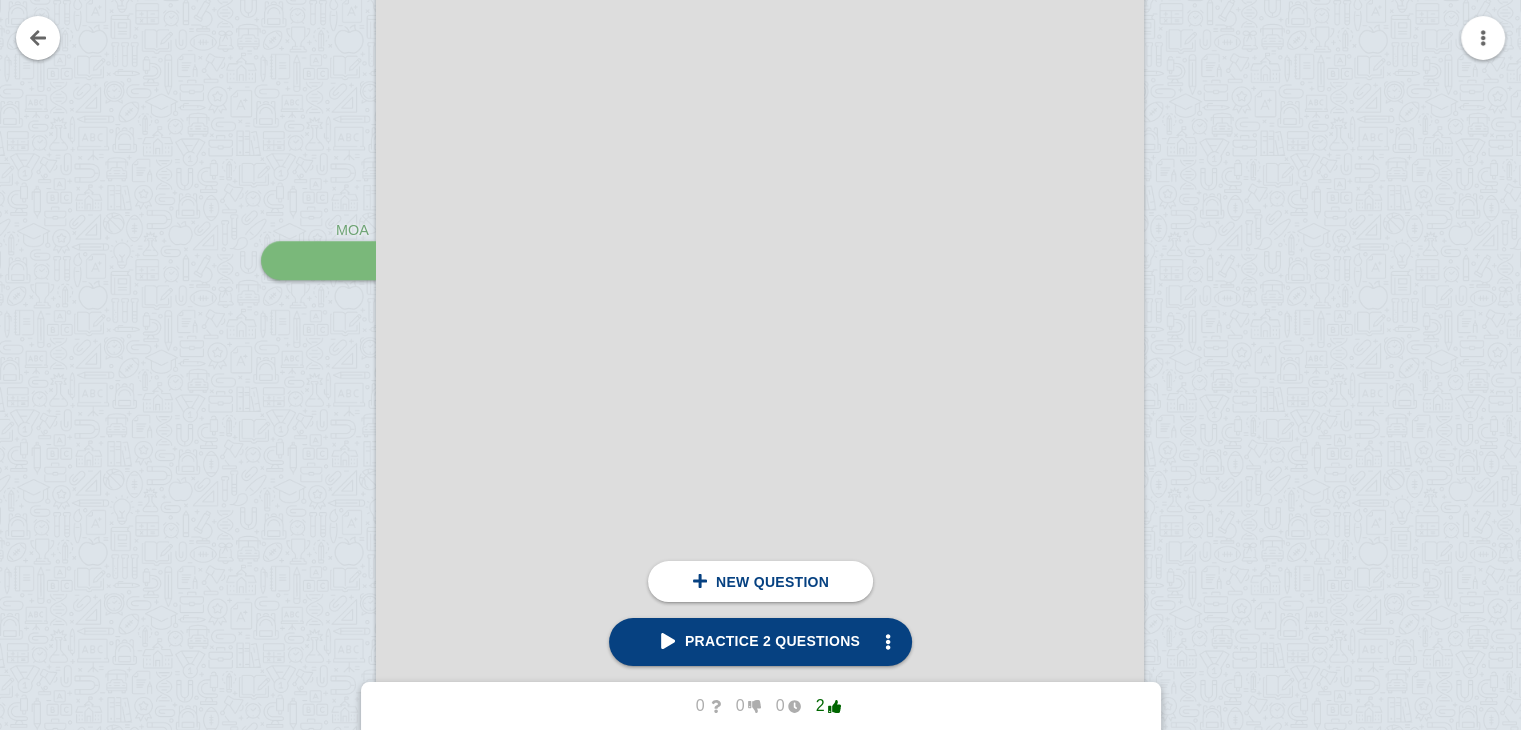 click at bounding box center (760, 183462) 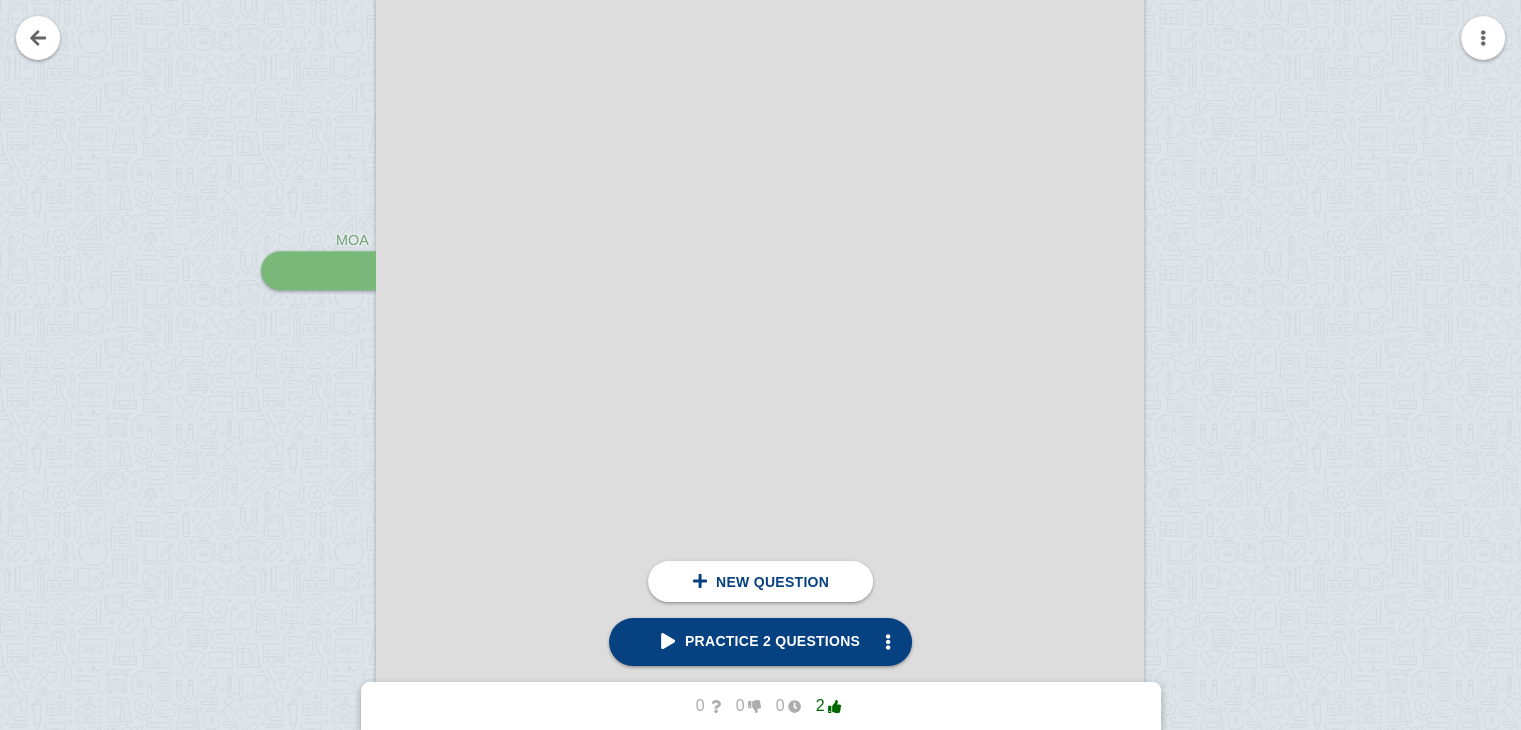 scroll, scrollTop: 31794, scrollLeft: 0, axis: vertical 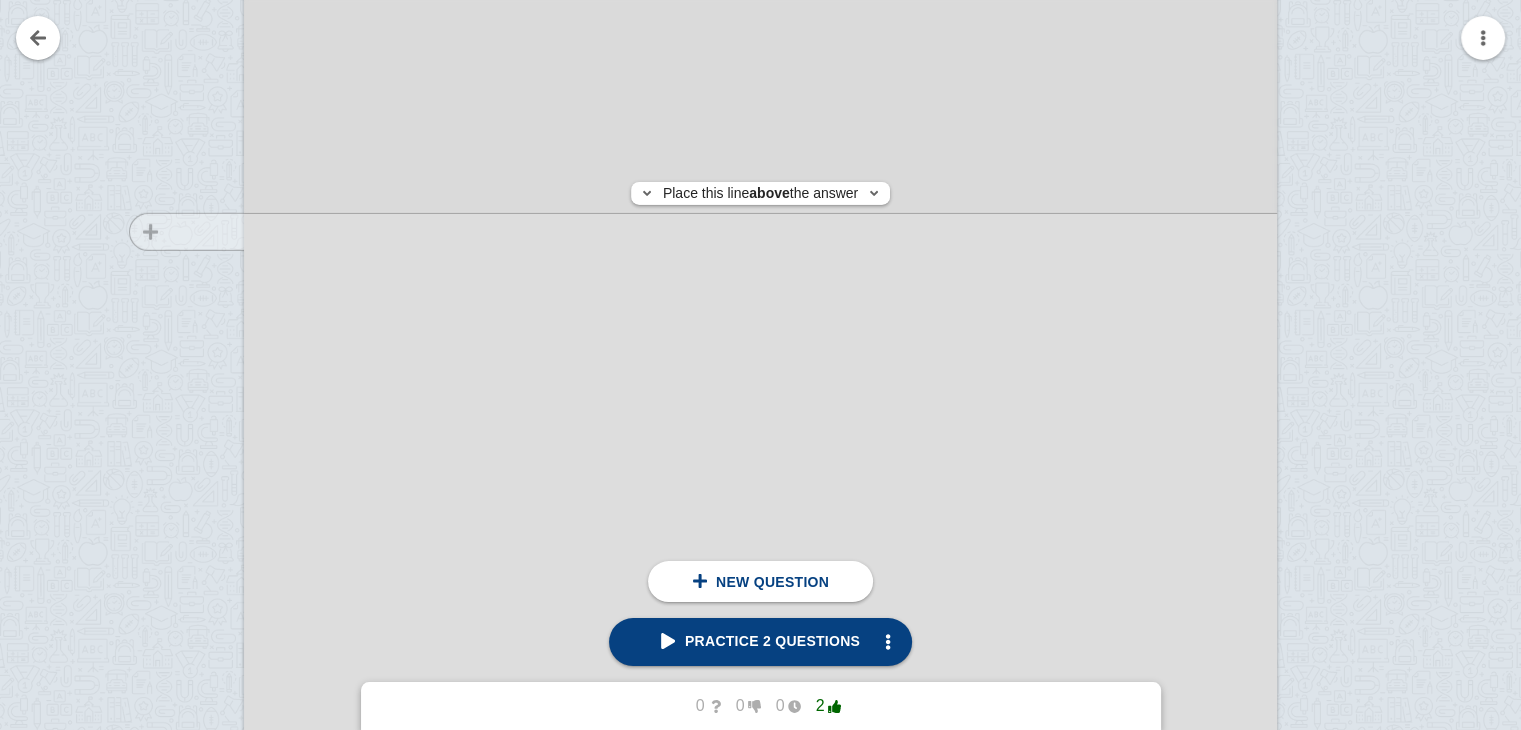 click at bounding box center (177, 96) 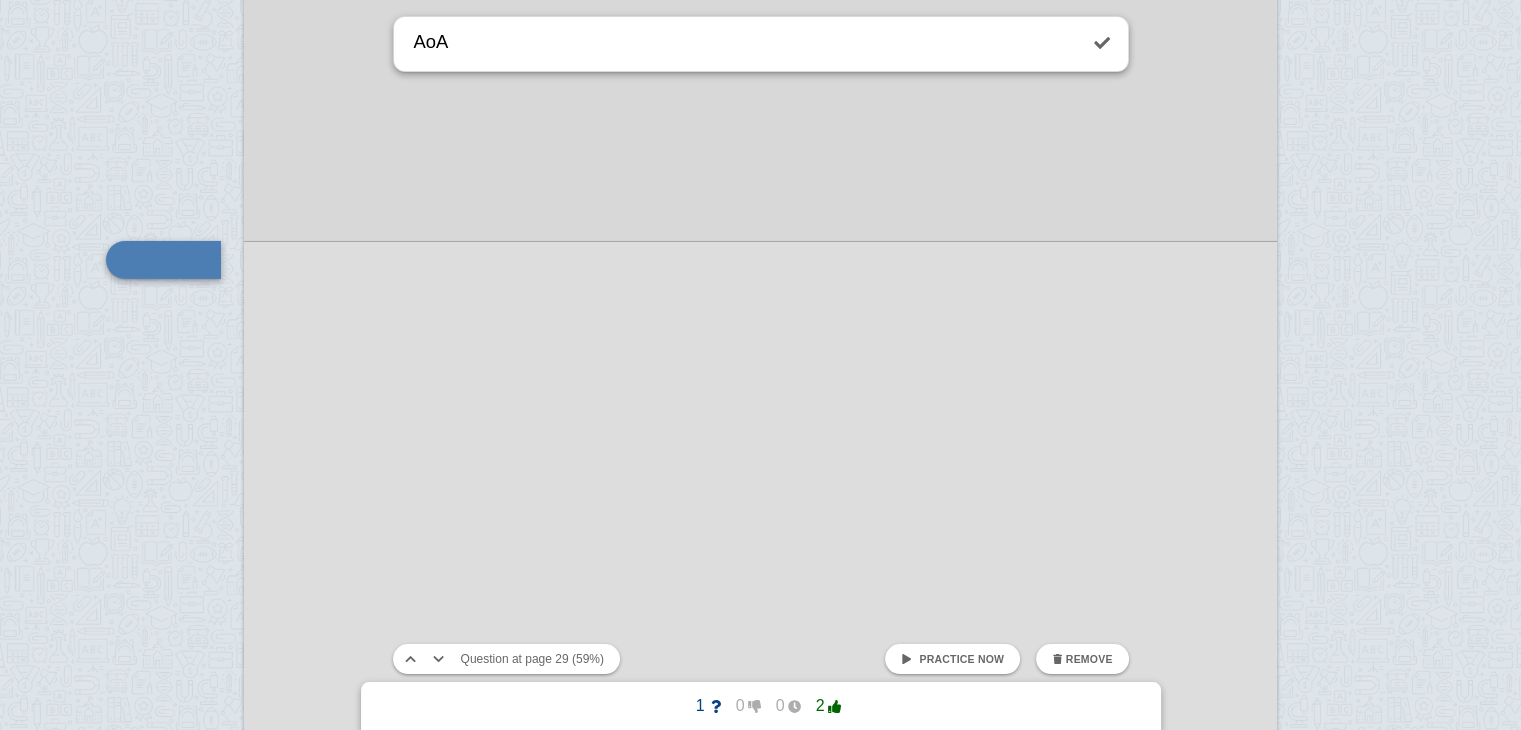 type on "AoA" 